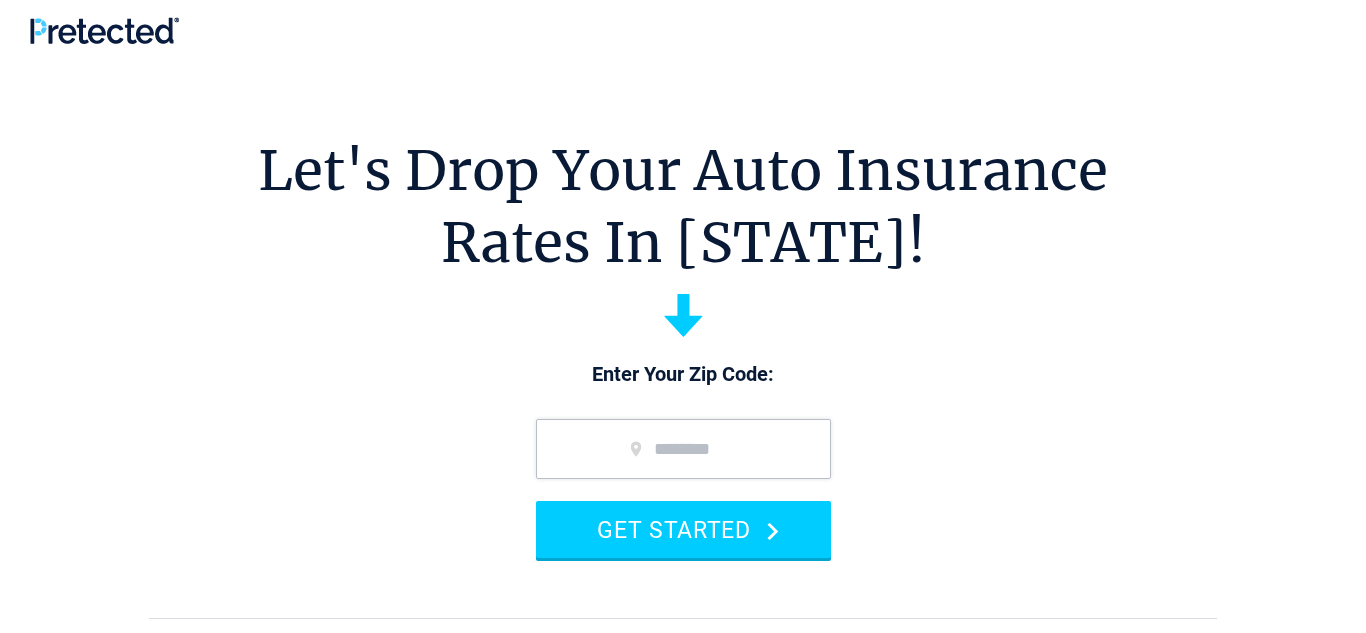 scroll, scrollTop: 0, scrollLeft: 0, axis: both 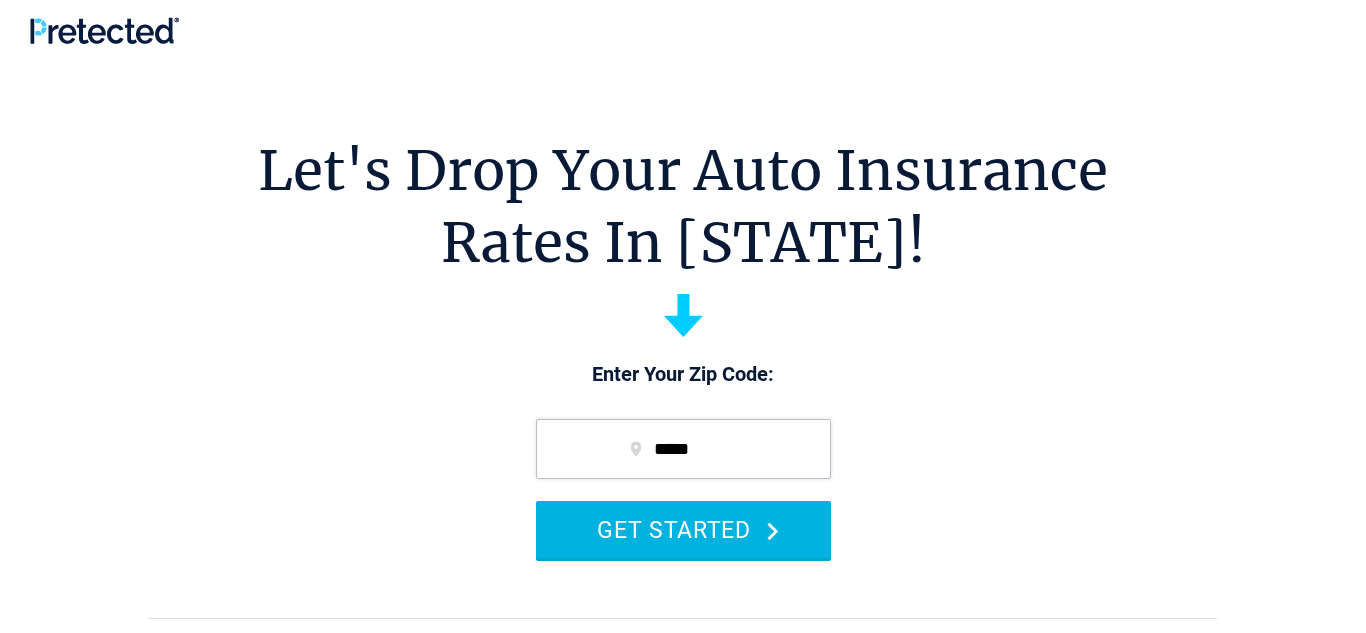 type on "*****" 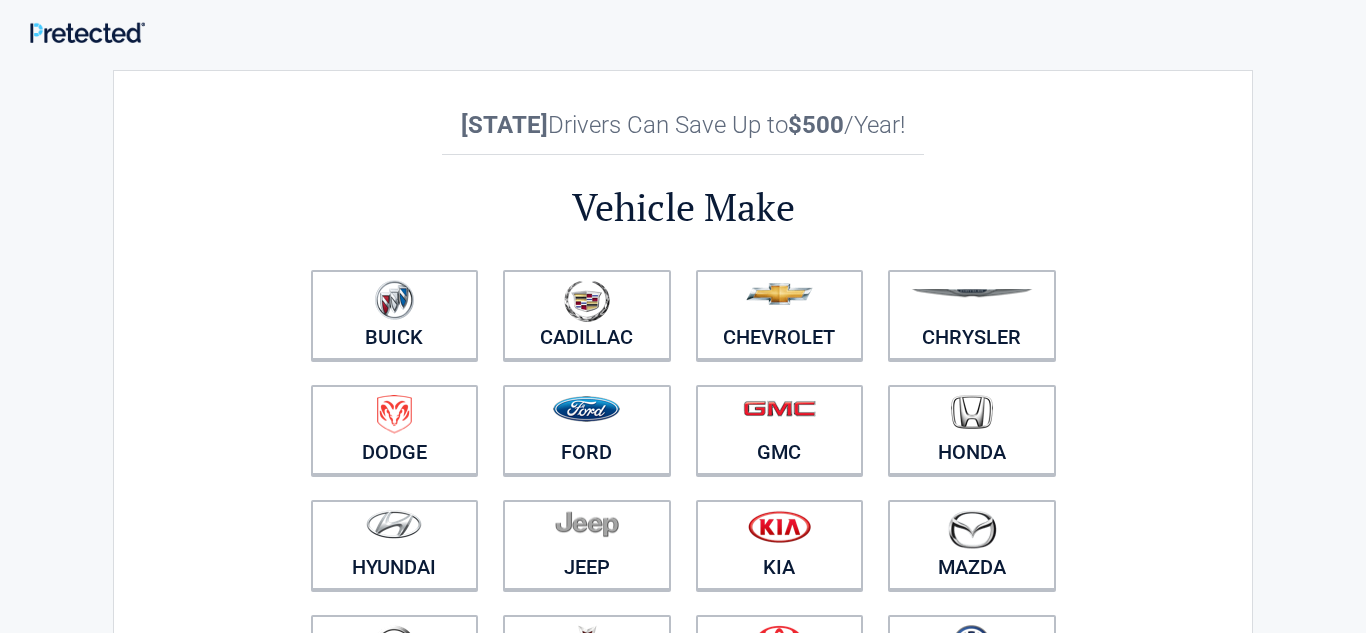 scroll, scrollTop: 0, scrollLeft: 0, axis: both 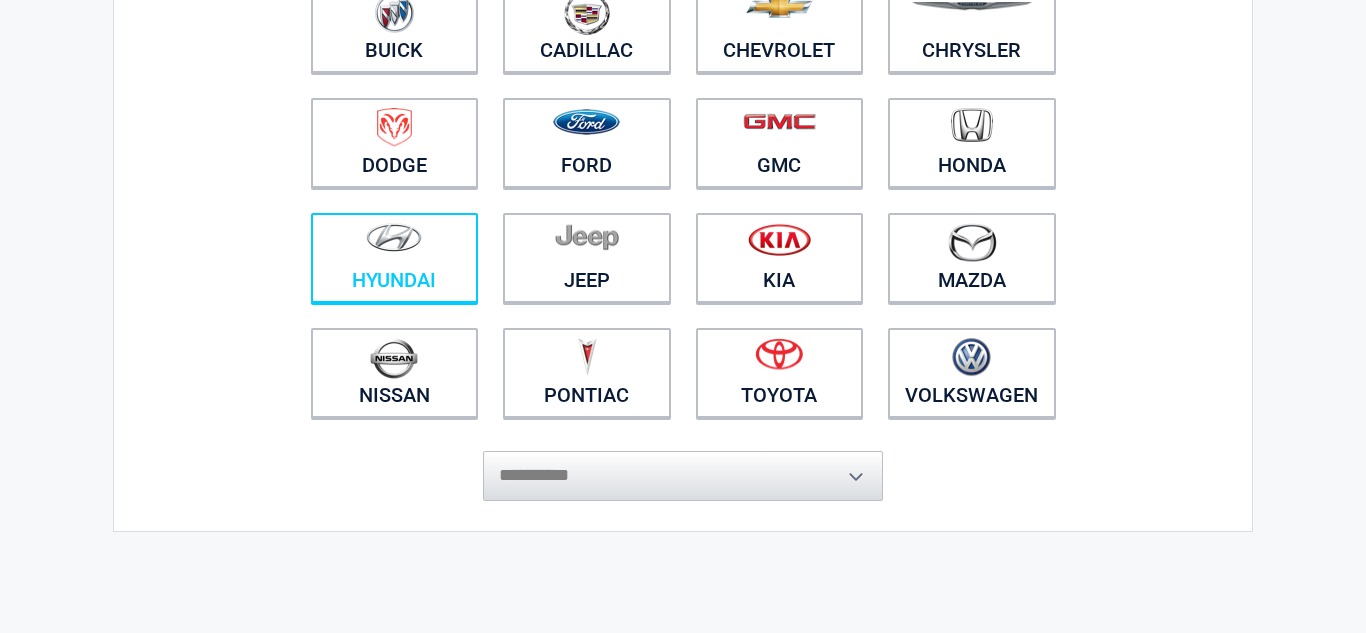 click on "Hyundai" at bounding box center [395, 258] 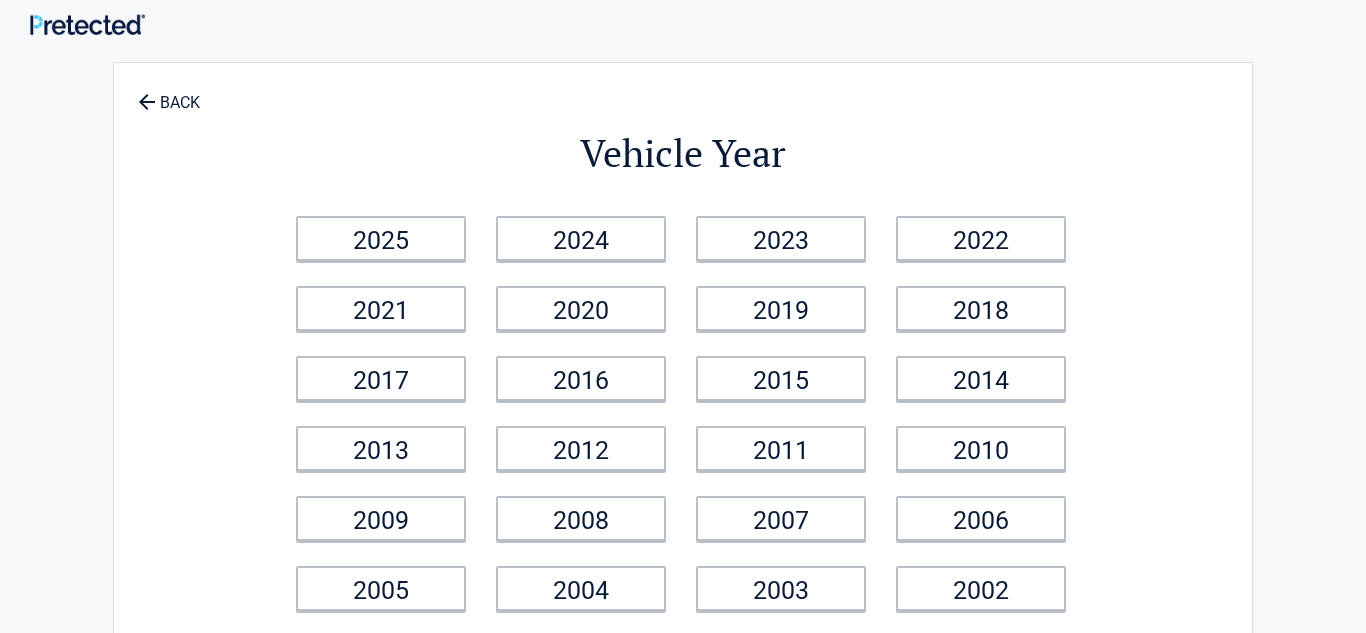 scroll, scrollTop: 0, scrollLeft: 0, axis: both 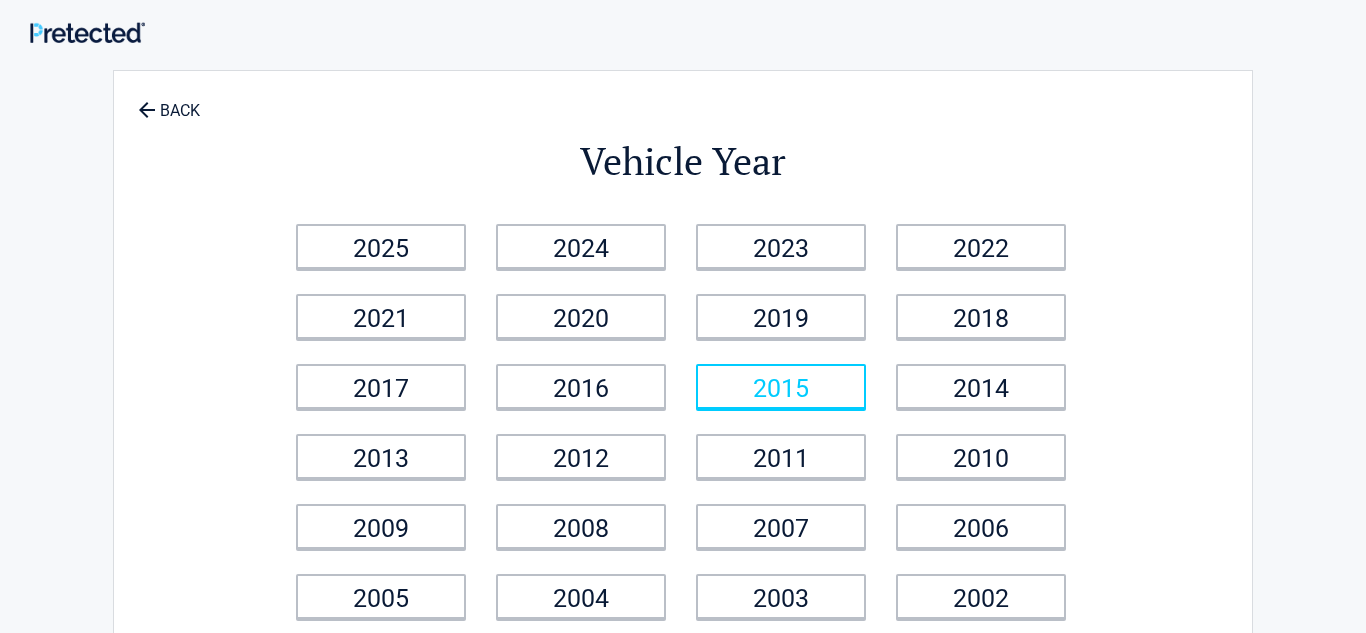 click on "2015" at bounding box center (781, 386) 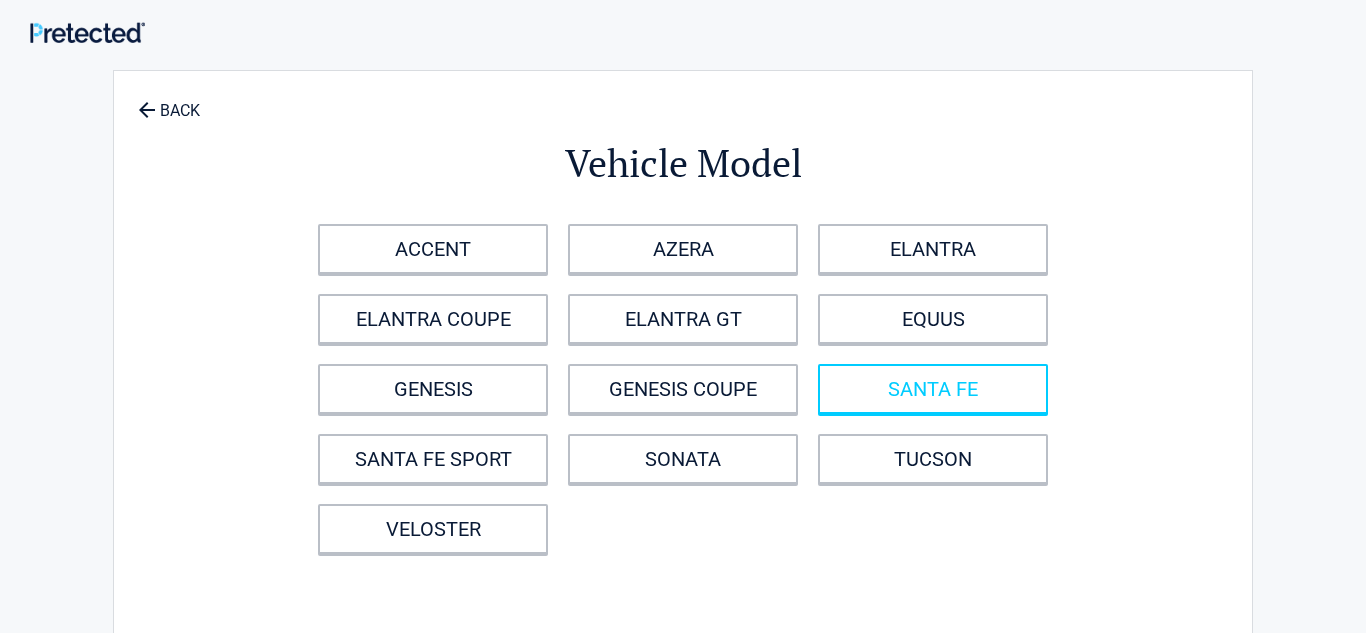 click on "SANTA FE" at bounding box center (933, 389) 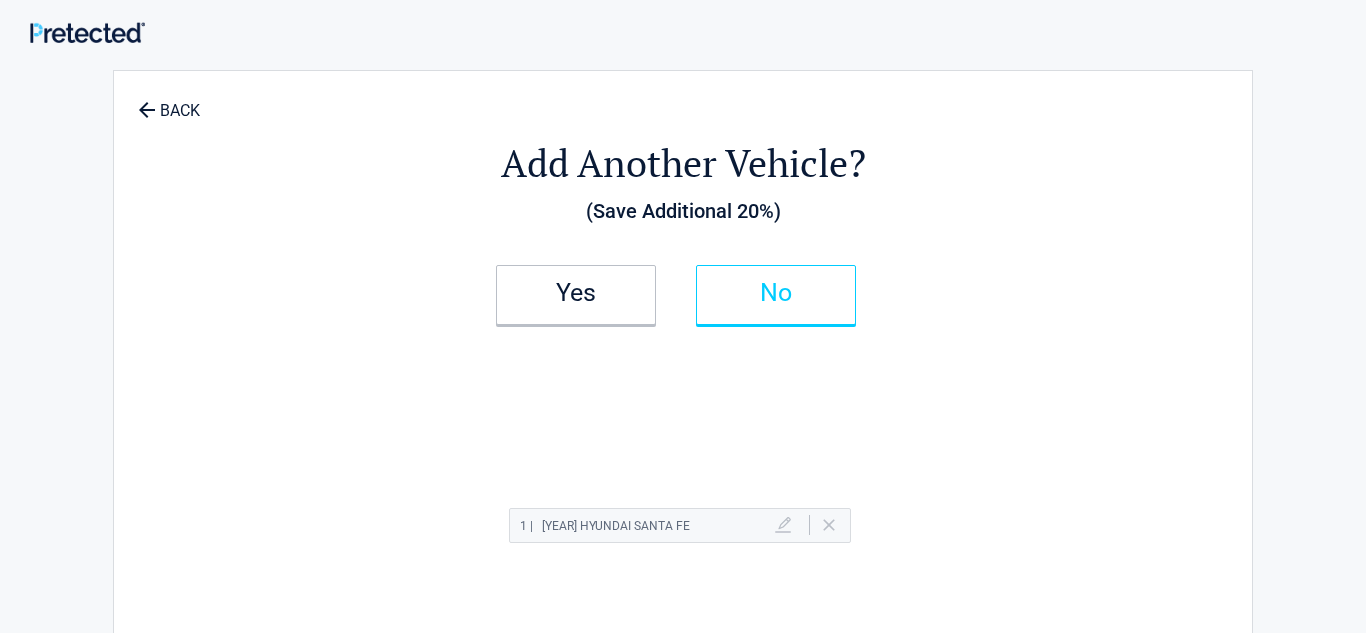 click on "No" at bounding box center (776, 293) 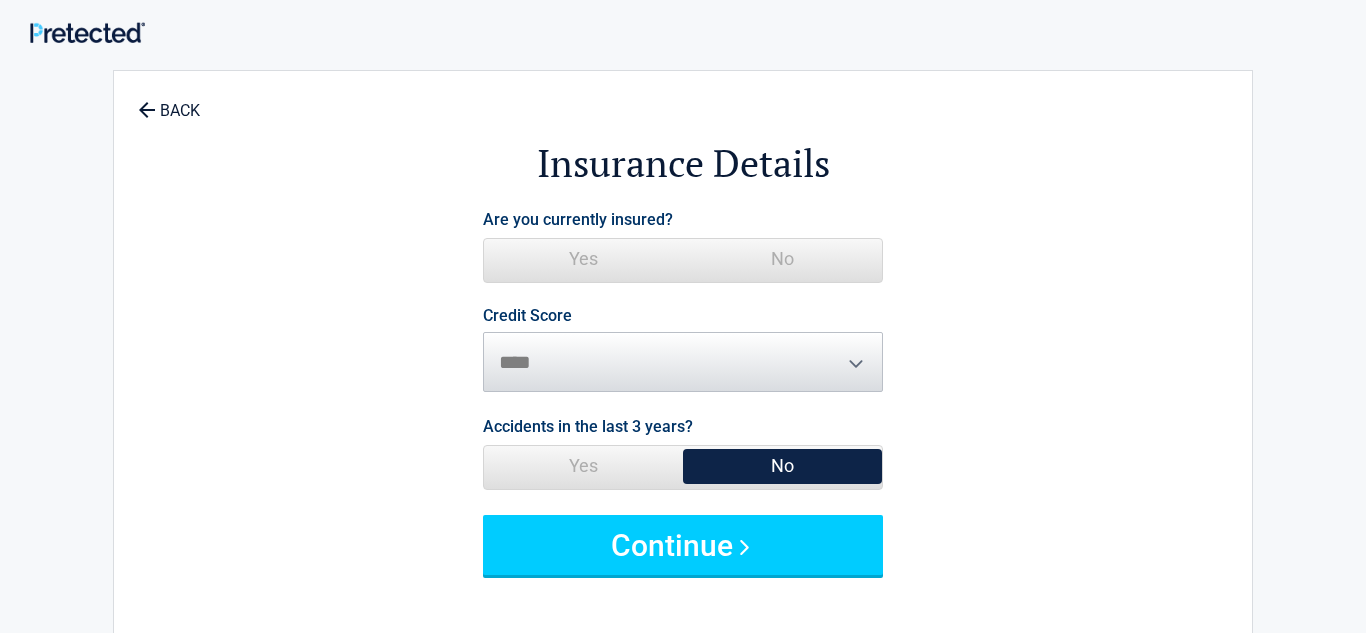 click on "No" at bounding box center [782, 259] 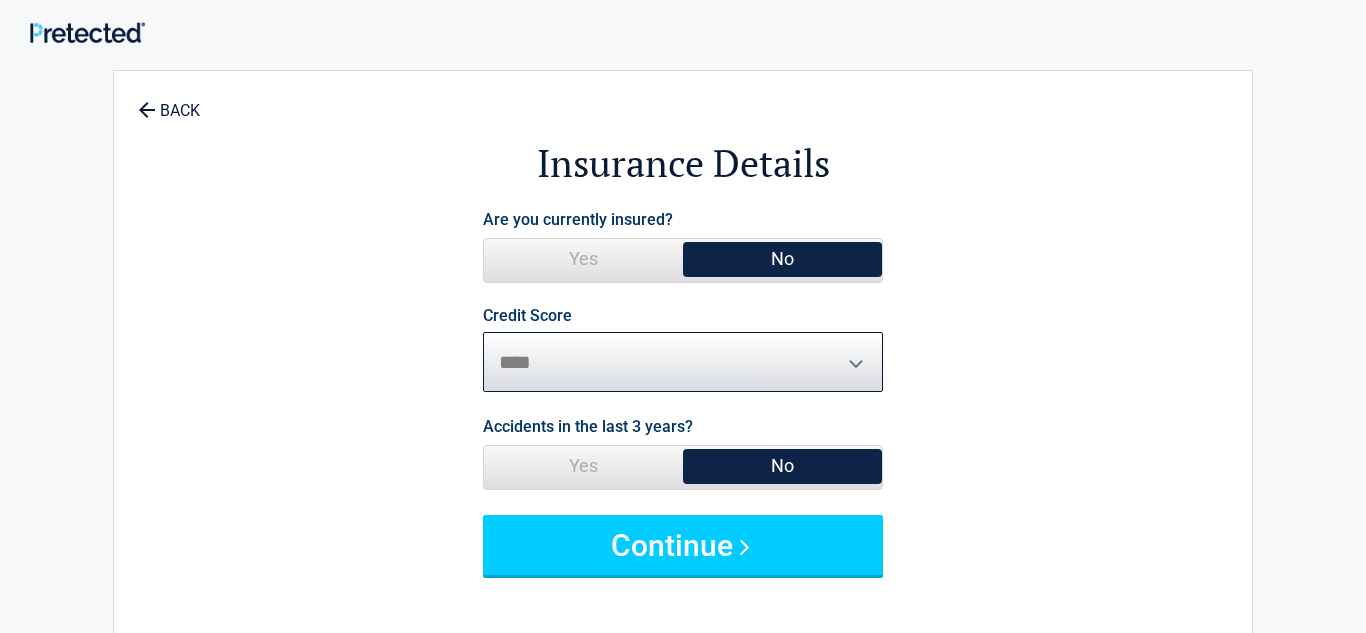 click on "*********
****
*******
****" at bounding box center [683, 362] 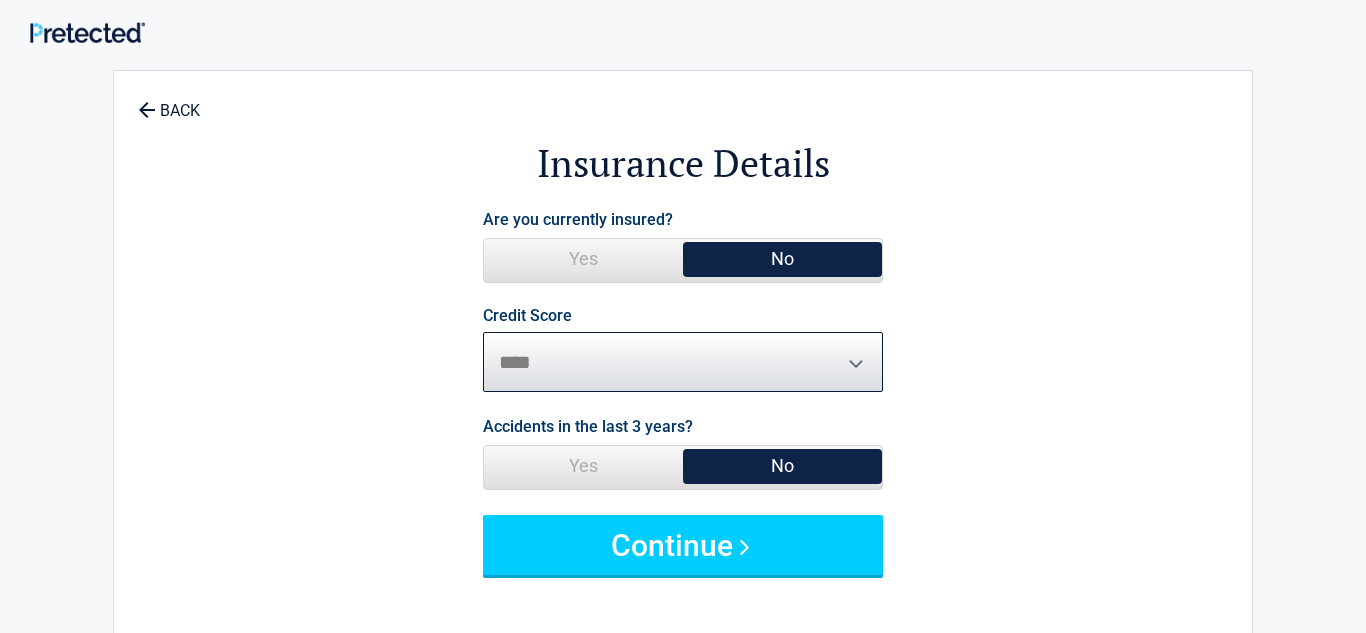 select on "****" 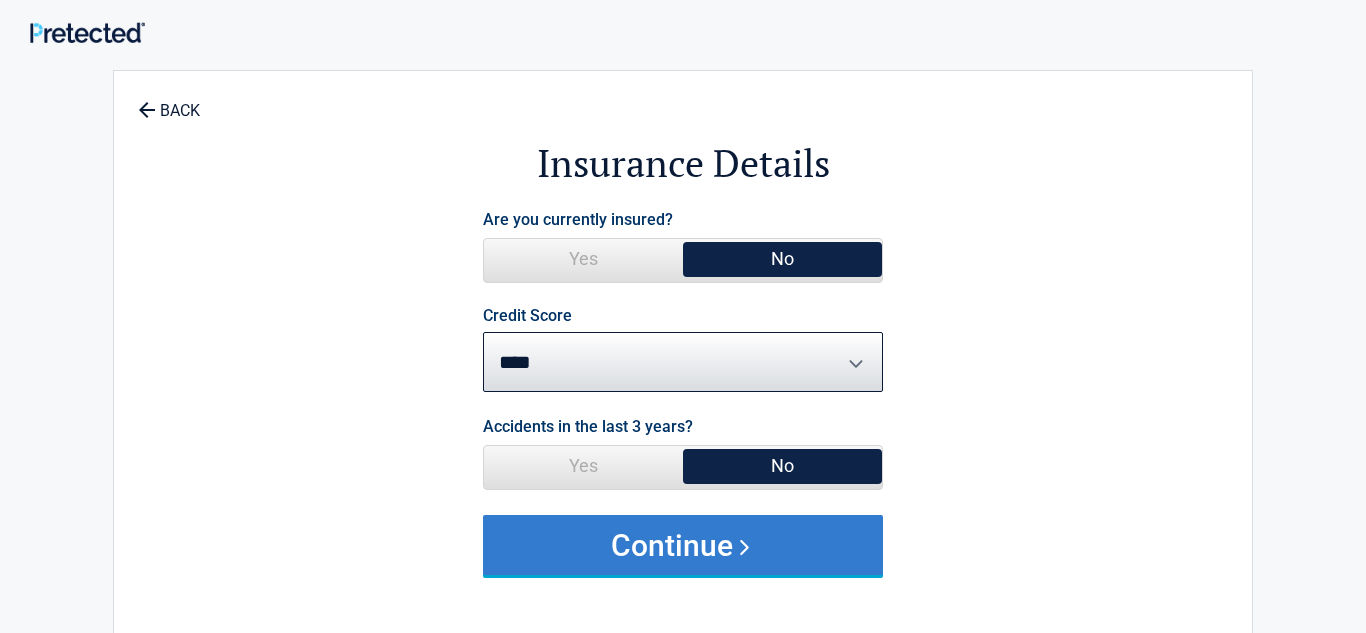 click on "Continue" at bounding box center (683, 545) 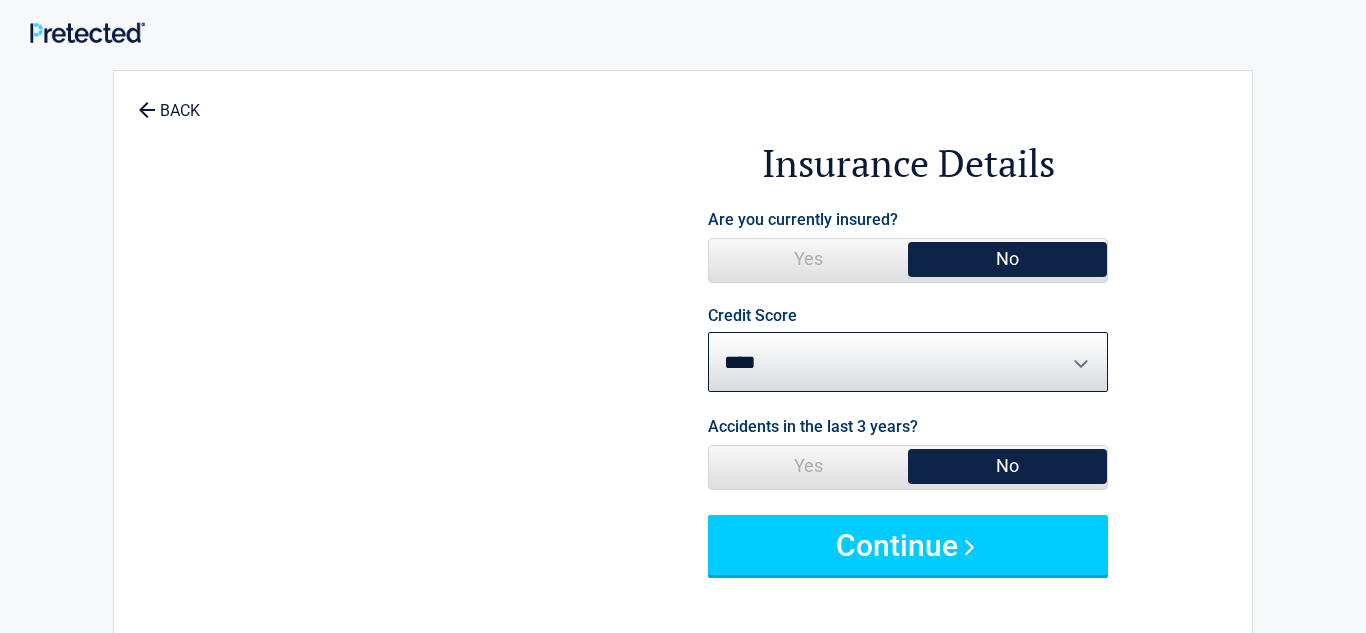 click on "**********" at bounding box center [683, 429] 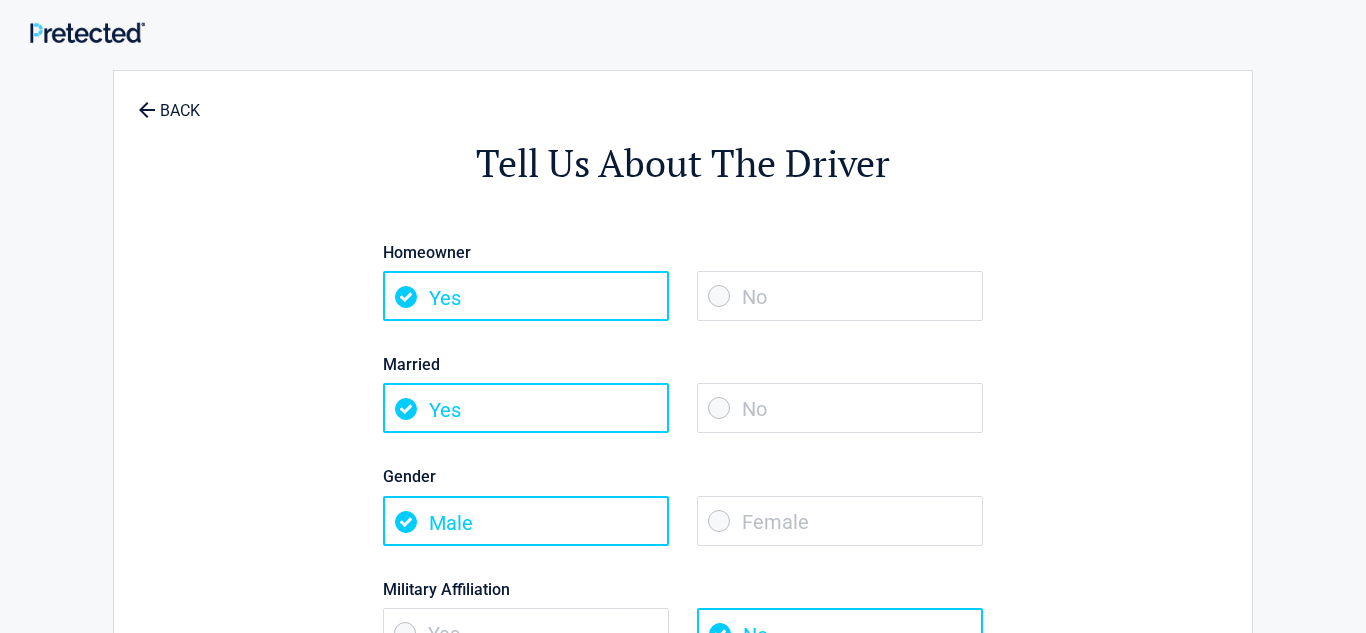 click on "No" at bounding box center (840, 296) 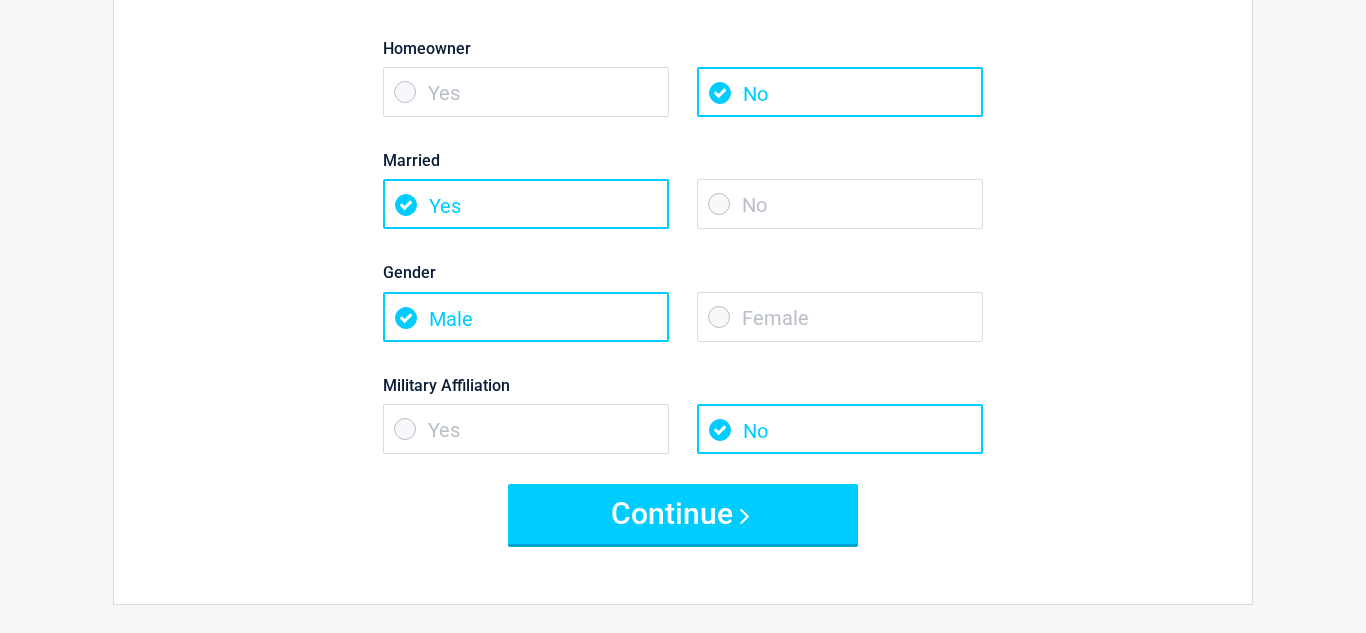 scroll, scrollTop: 207, scrollLeft: 0, axis: vertical 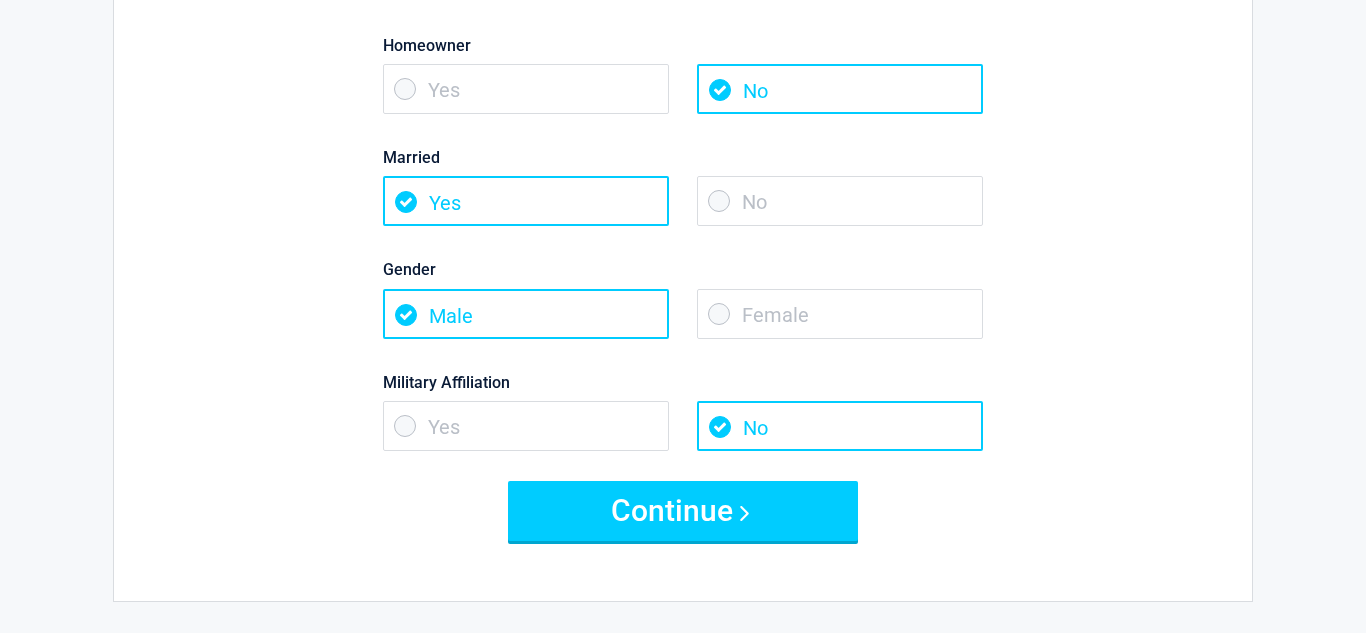 click on "Yes" at bounding box center (526, 89) 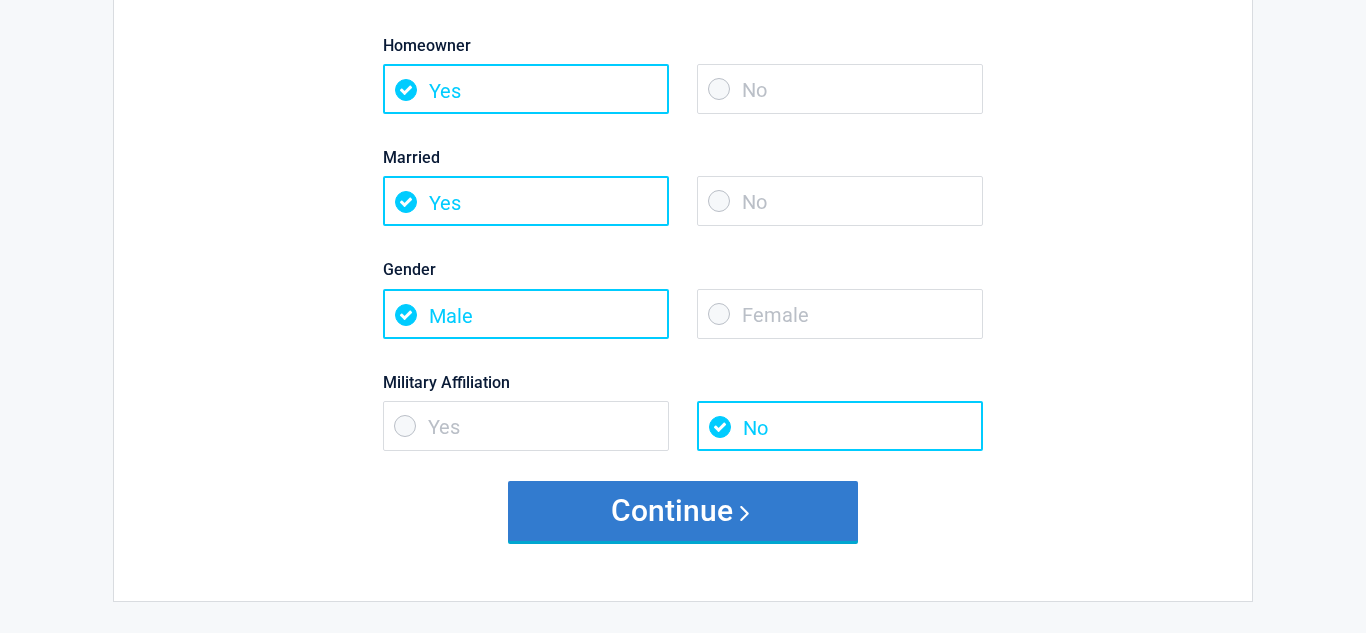 click on "Continue" at bounding box center (683, 511) 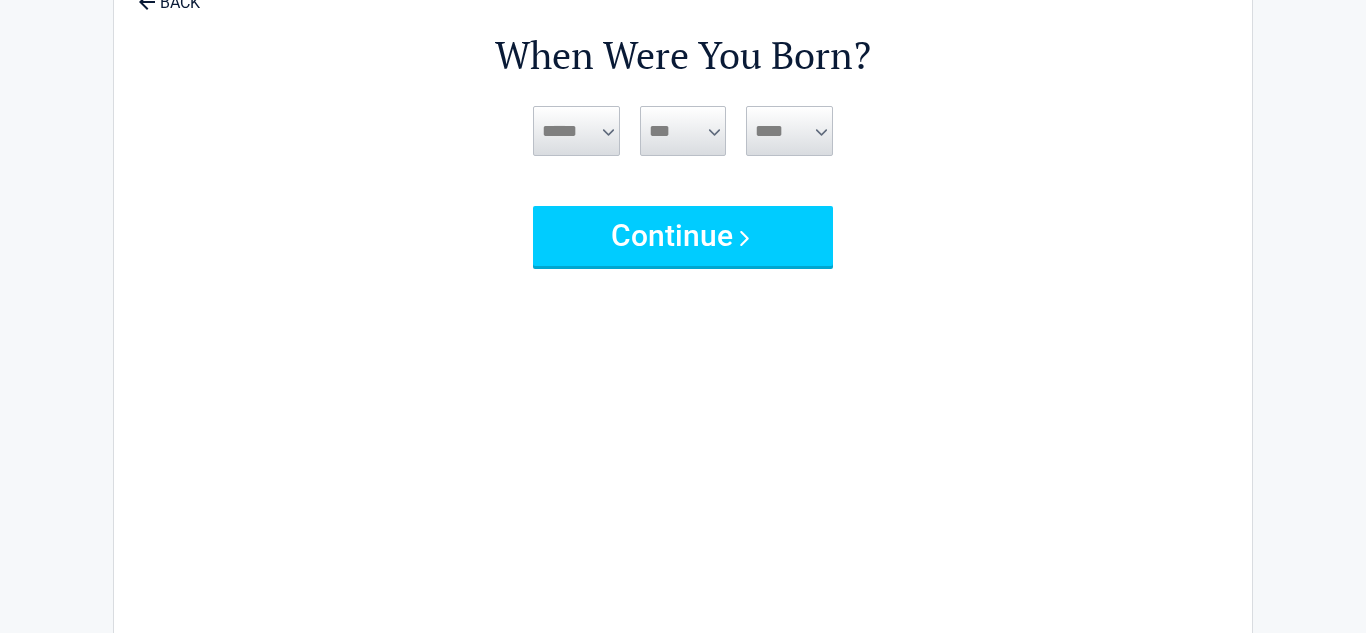 scroll, scrollTop: 0, scrollLeft: 0, axis: both 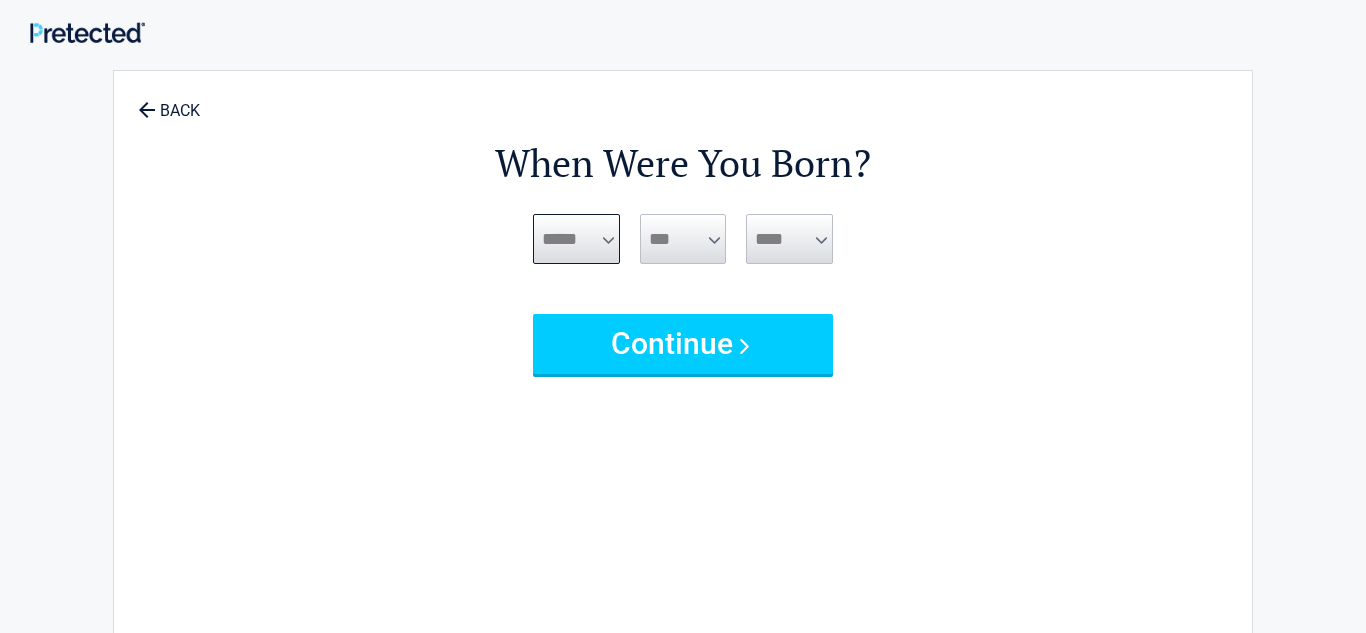 click on "*****
***
***
***
***
***
***
***
***
***
***
***
***" at bounding box center (576, 239) 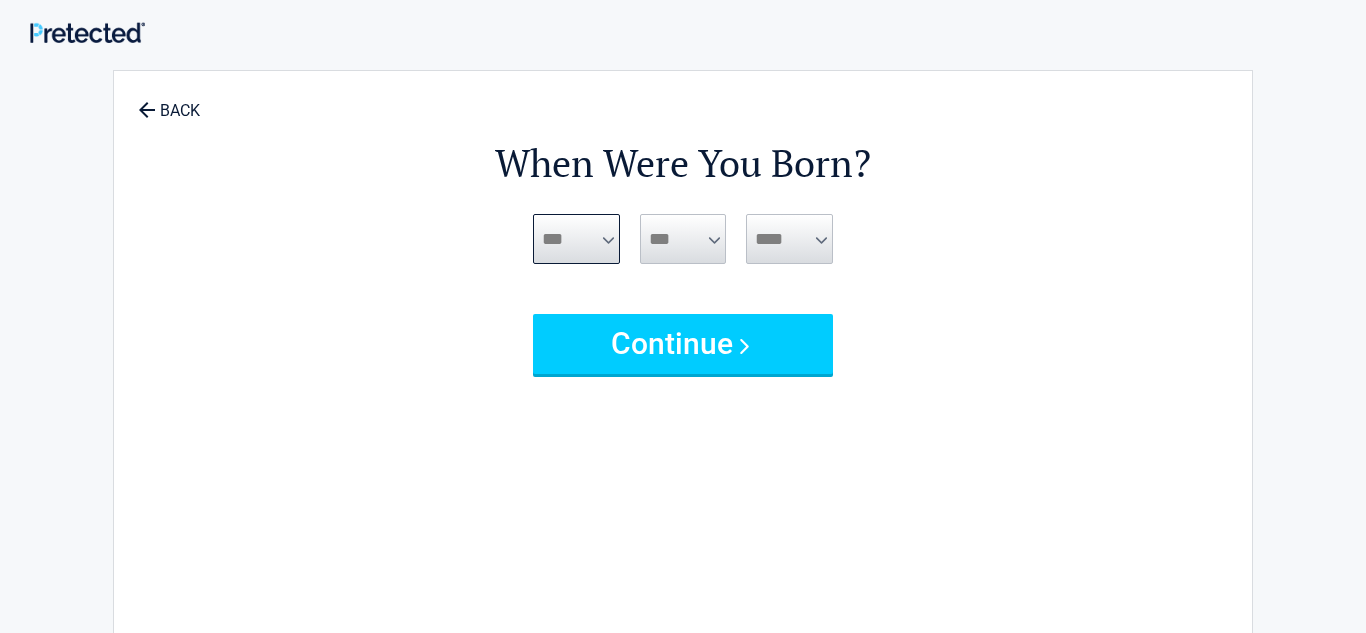 click on "*****
***
***
***
***
***
***
***
***
***
***
***
***" at bounding box center (576, 239) 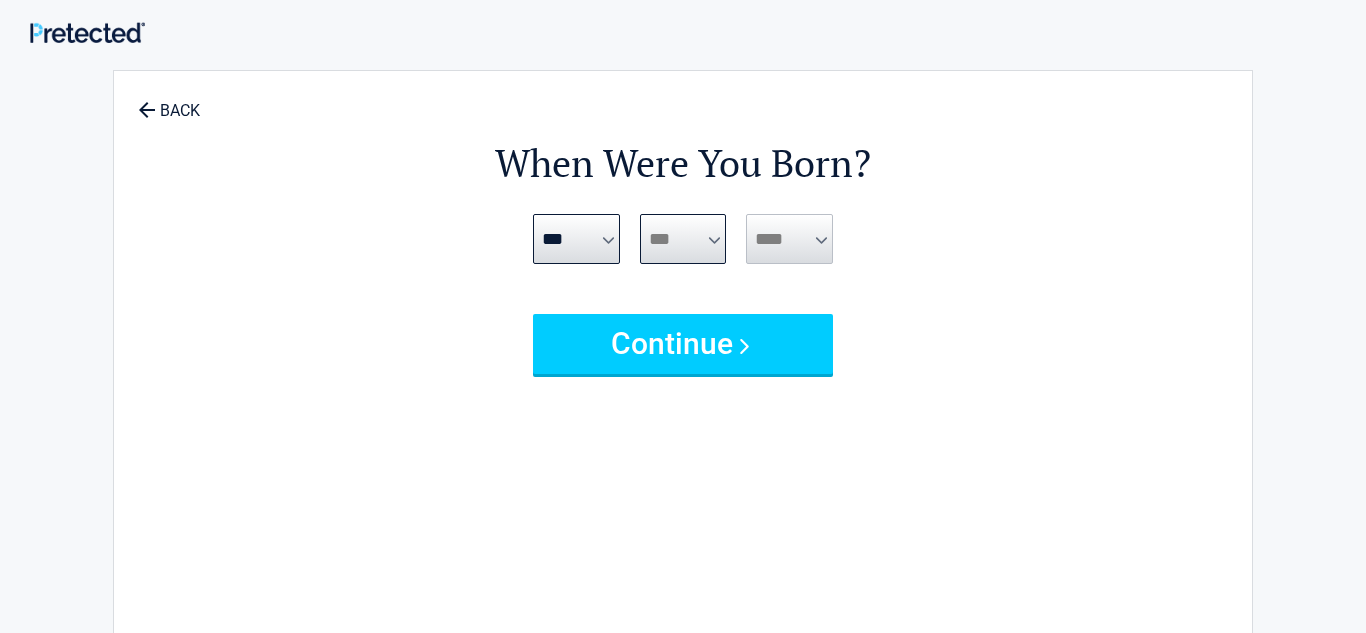 click on "*** * * * * * * * * * ** ** ** ** ** ** ** ** ** ** ** ** ** ** ** ** ** ** ** ** **" at bounding box center (683, 239) 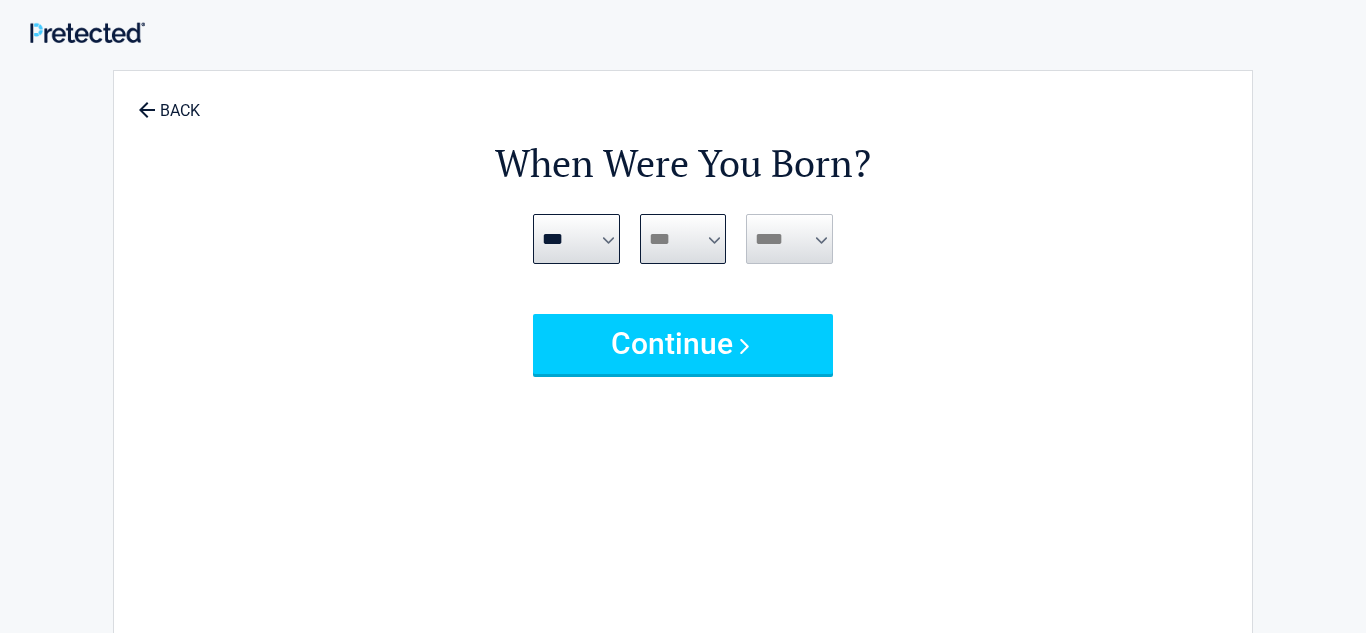 select on "**" 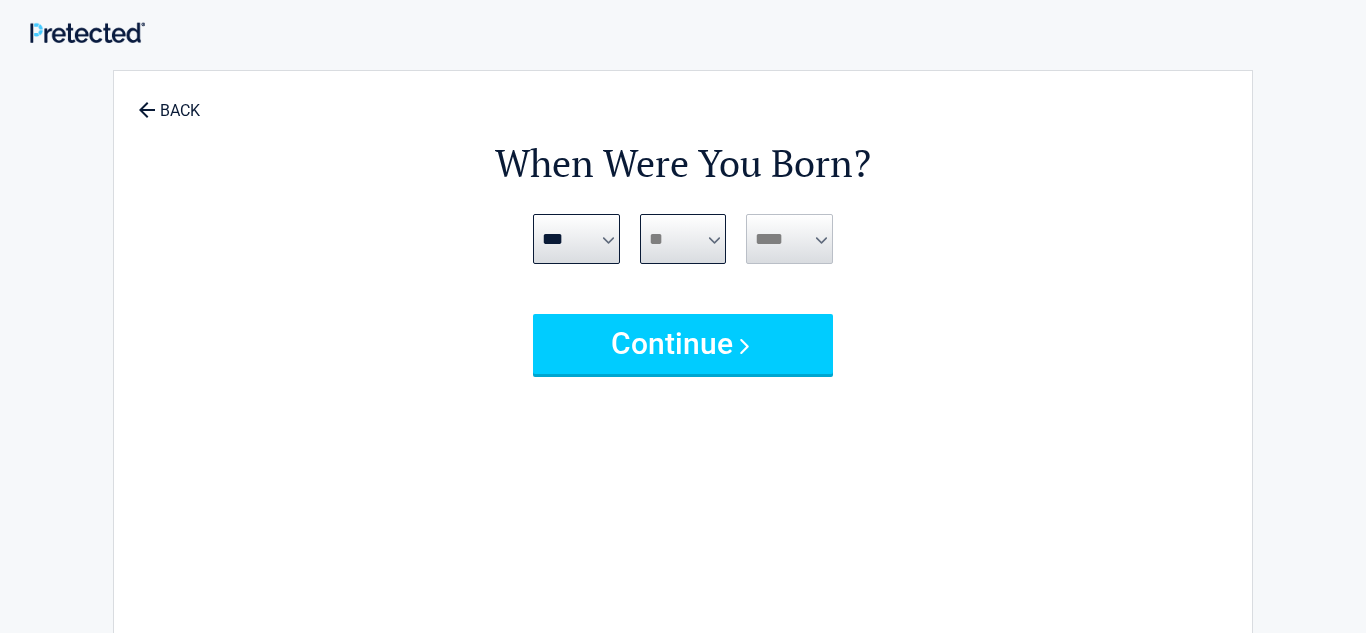 click on "*** * * * * * * * * * ** ** ** ** ** ** ** ** ** ** ** ** ** ** ** ** ** ** ** ** **" at bounding box center [683, 239] 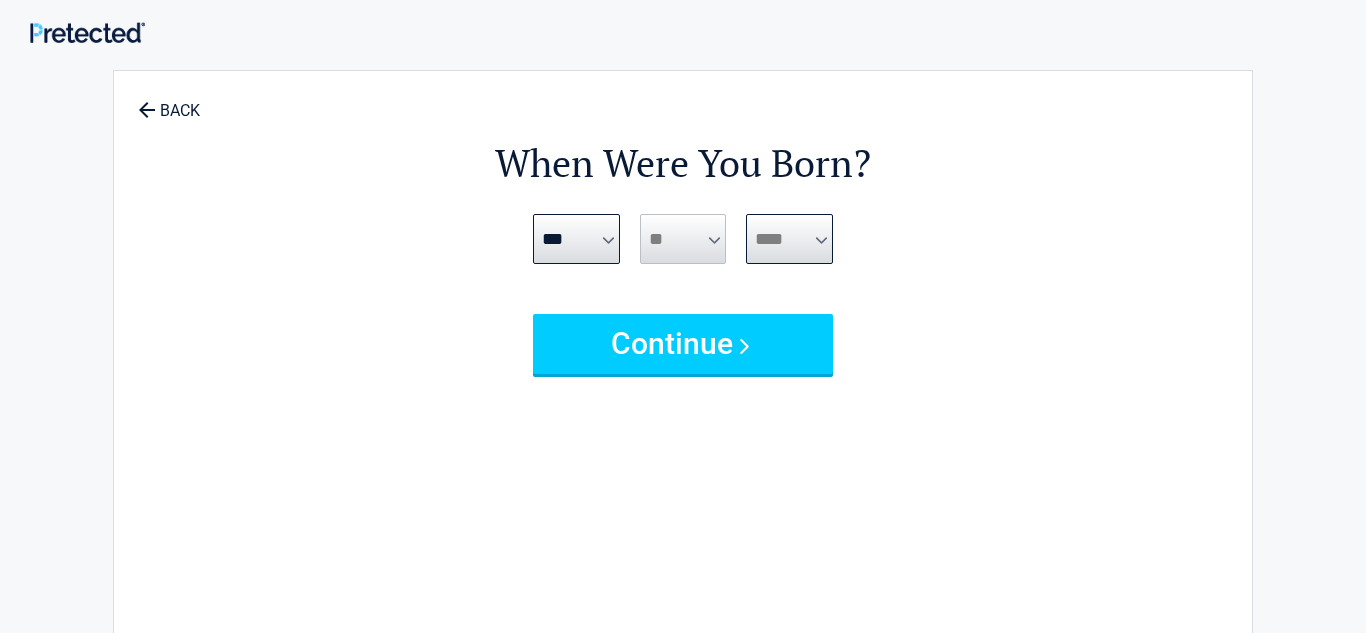 click on "****
****
****
****
****
****
****
****
****
****
****
****
****
****
****
****
****
****
****
****
****
****
****
****
****
****
****
****
****
****
****
****
****
****
****
****
****
****
****
****
****
****
****
****
****
****
****
****
****
****
****
****
****
****
****
****
****
****
****
****
****
****
****
****" at bounding box center [789, 239] 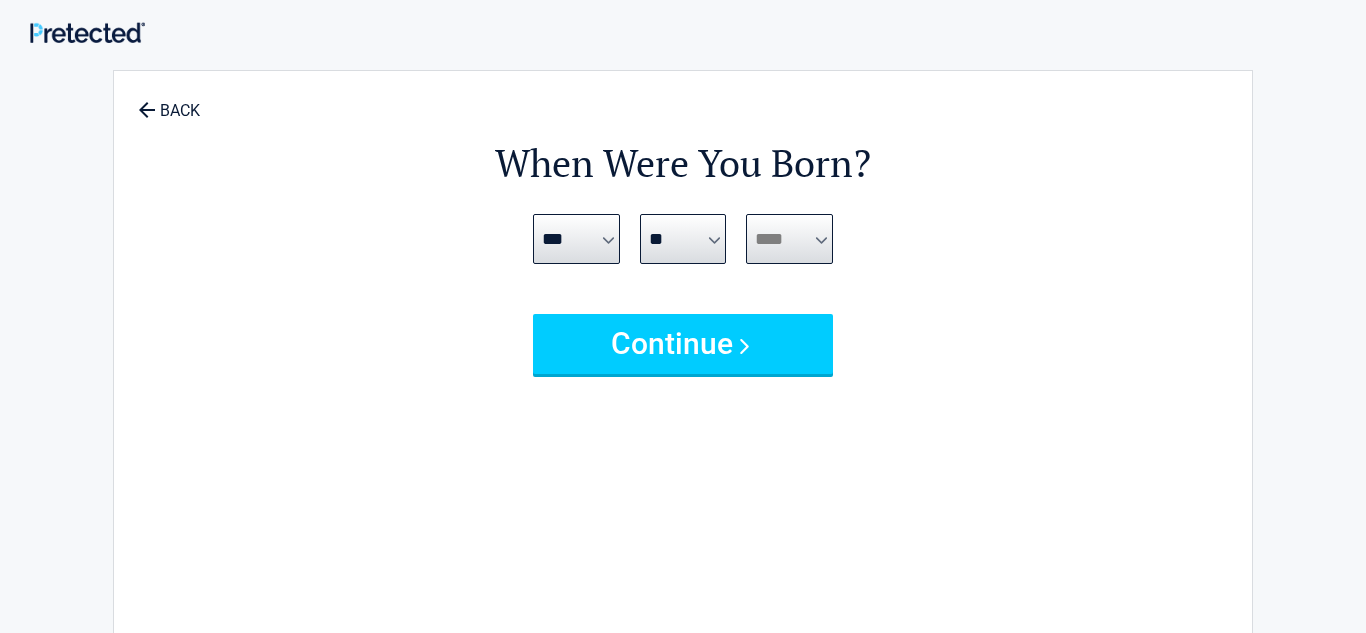 select on "****" 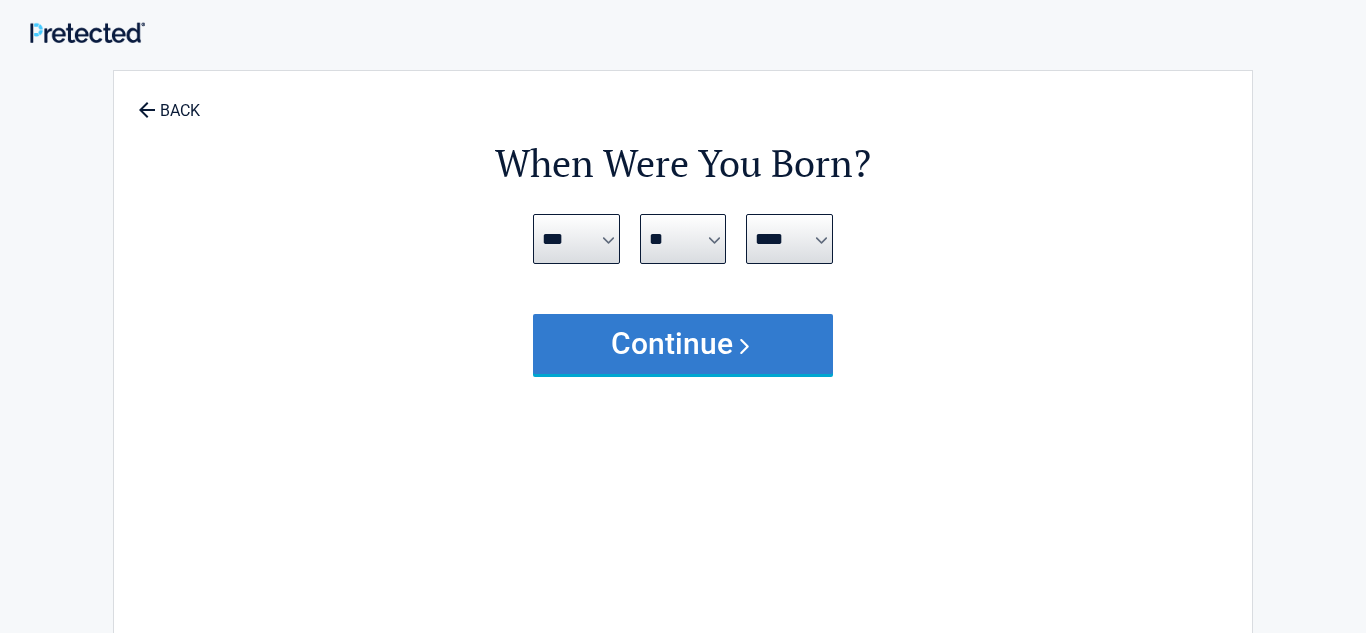 click on "Continue" at bounding box center (683, 344) 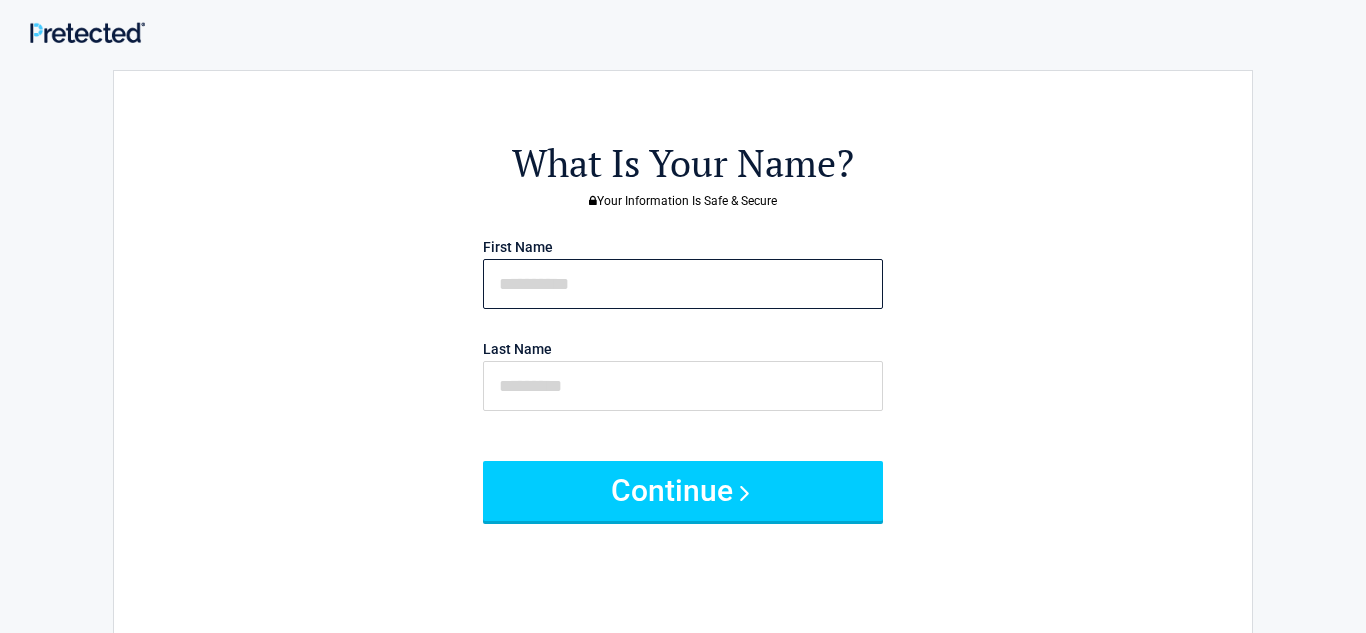 click at bounding box center (683, 284) 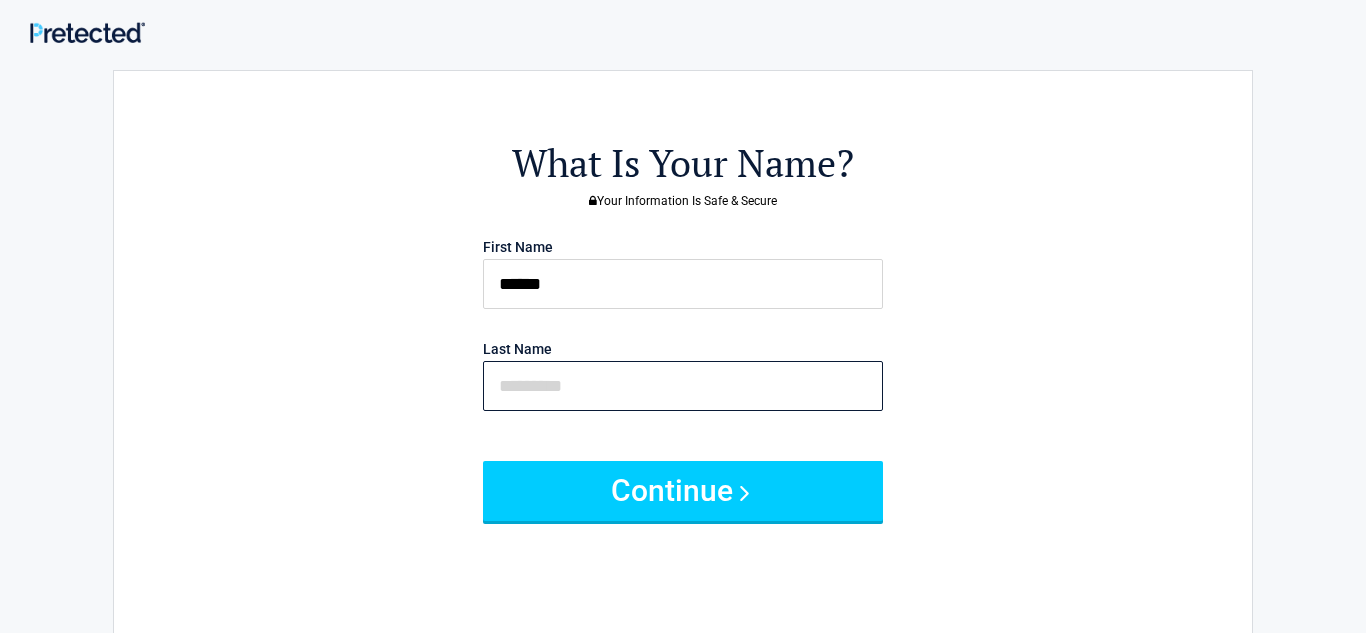 click at bounding box center [683, 386] 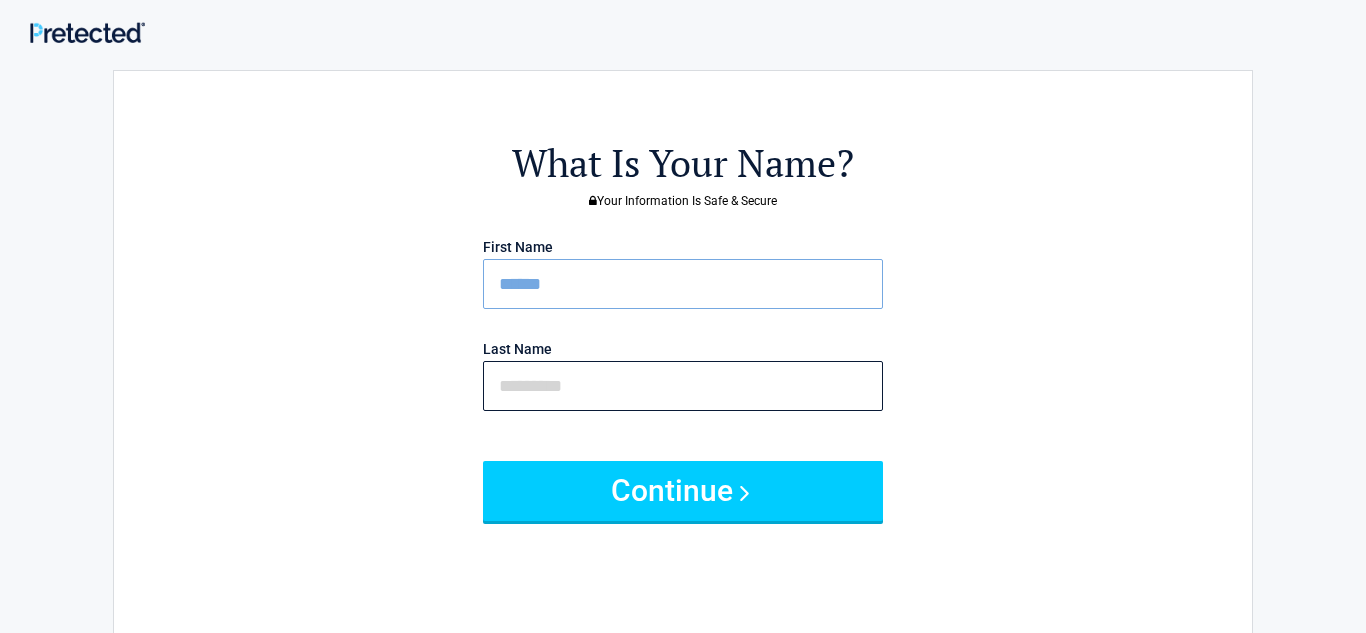 type on "********" 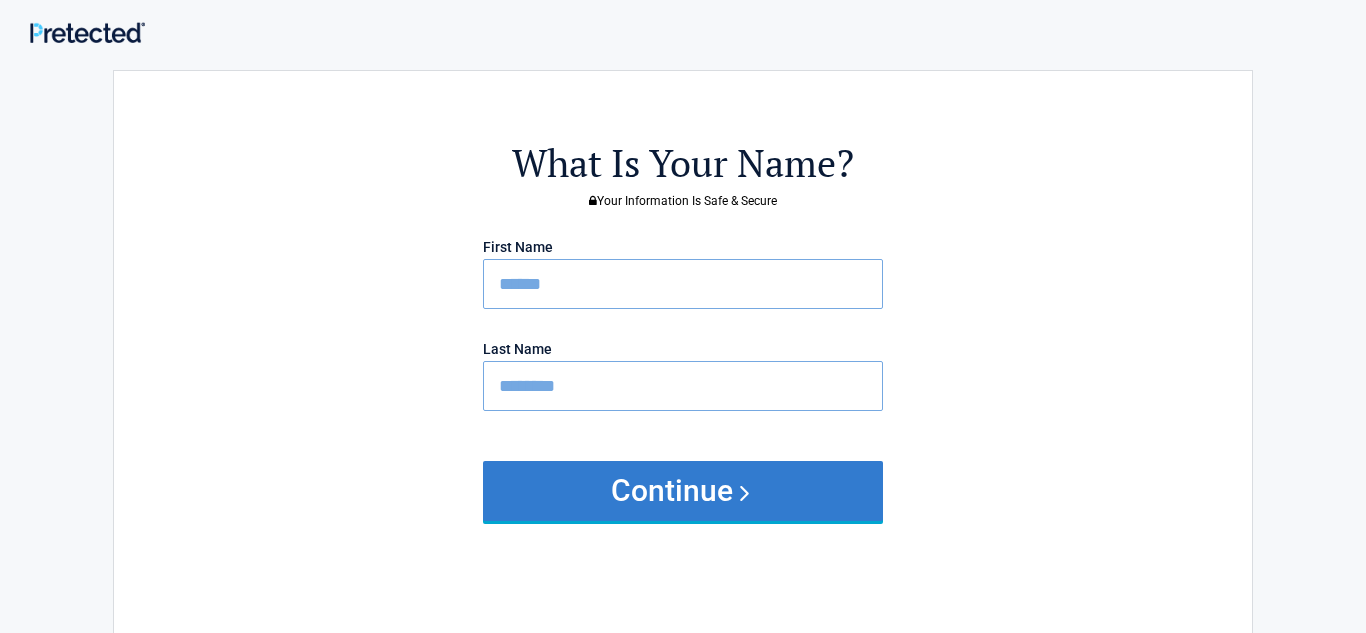 click on "Continue" at bounding box center [683, 491] 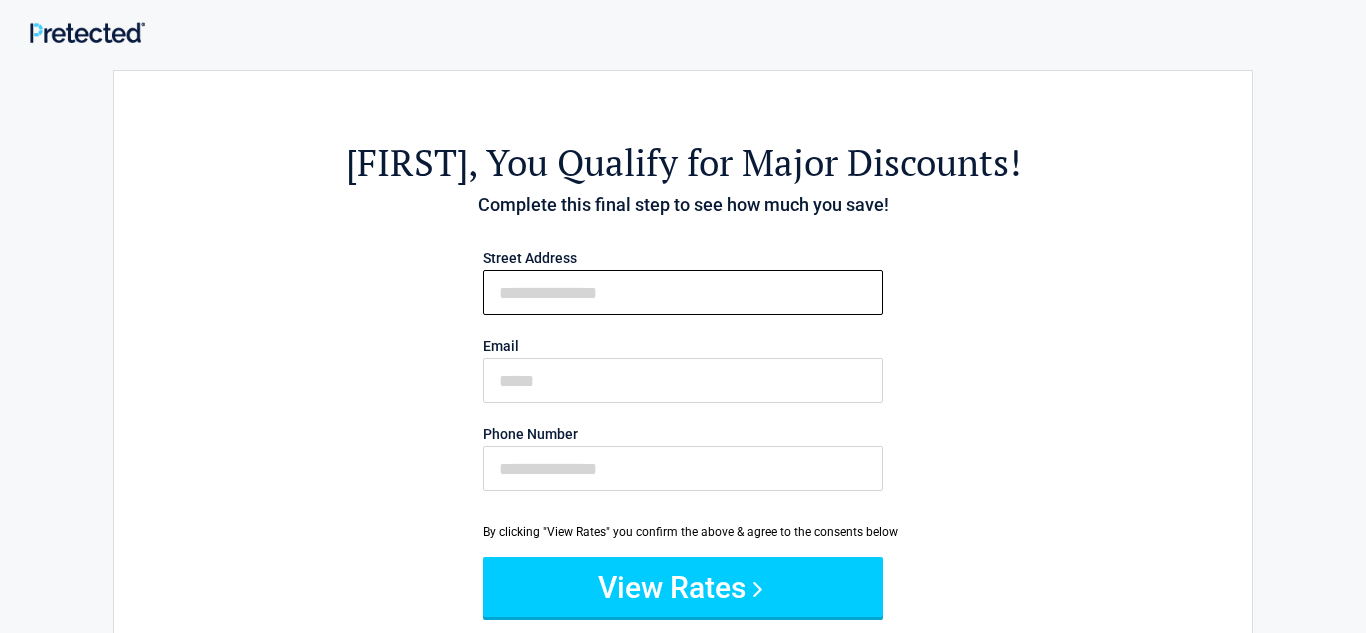 click on "First Name" at bounding box center (683, 292) 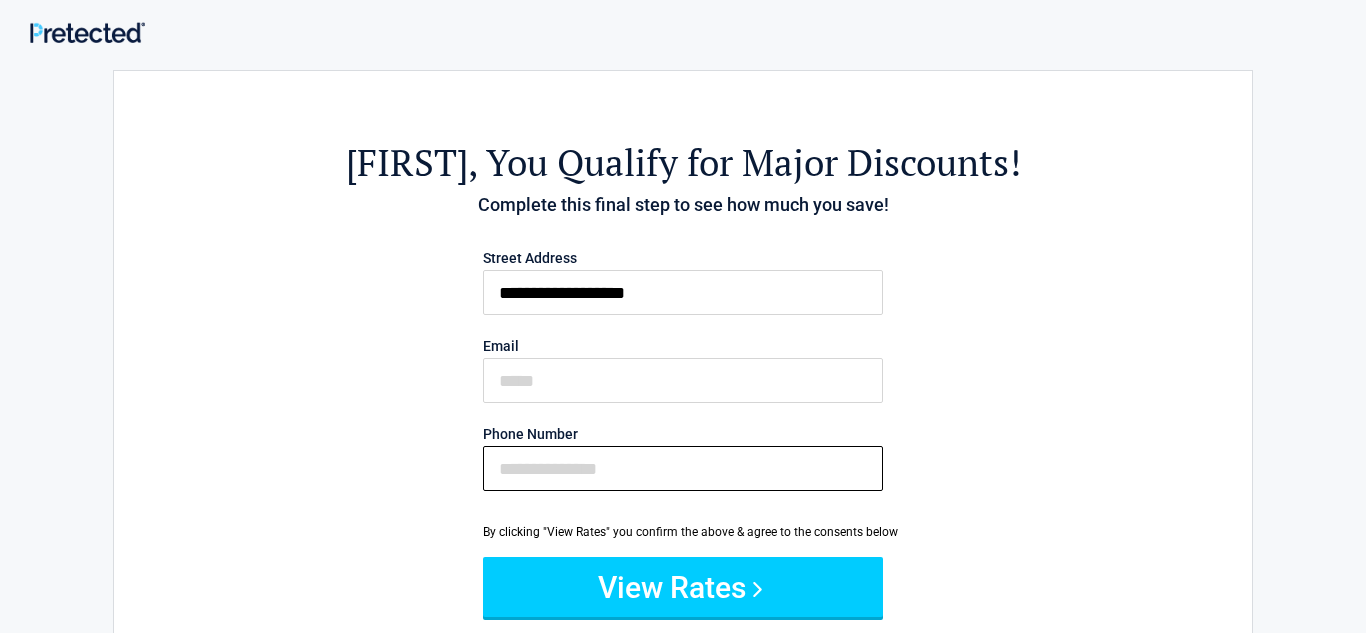 type on "**********" 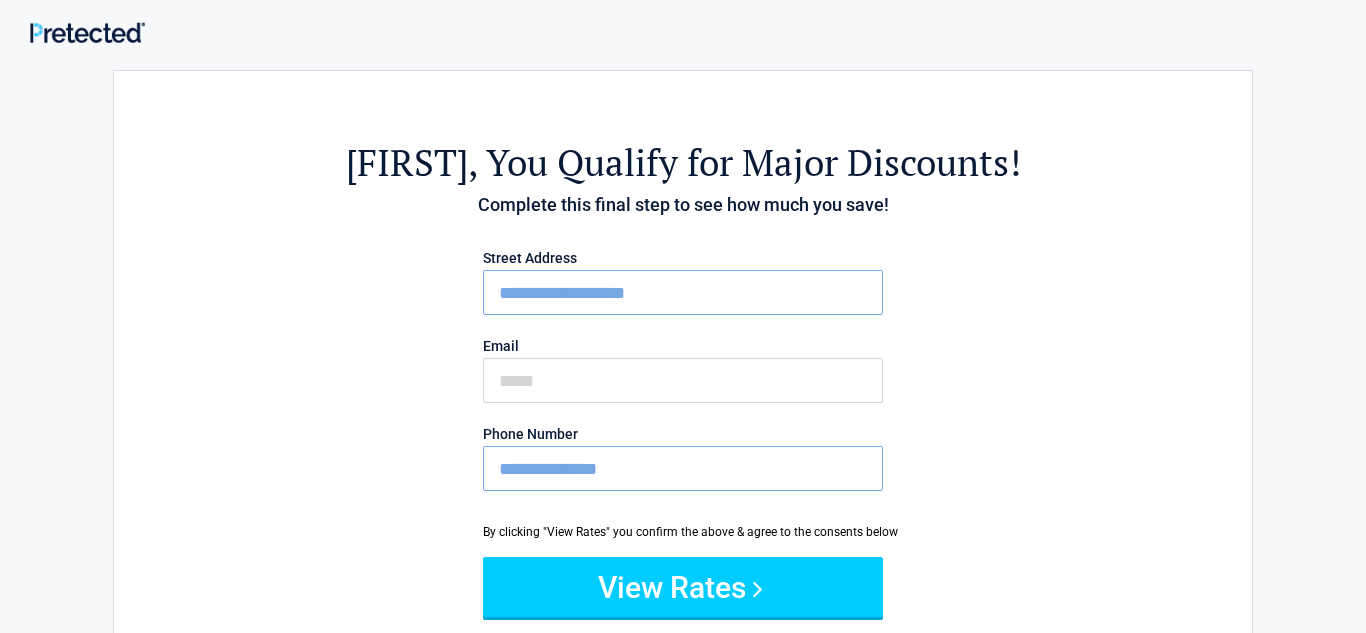 click on "Street Address
[ADDRESS]
Email
Phone Number
[PHONE]" at bounding box center [683, 375] 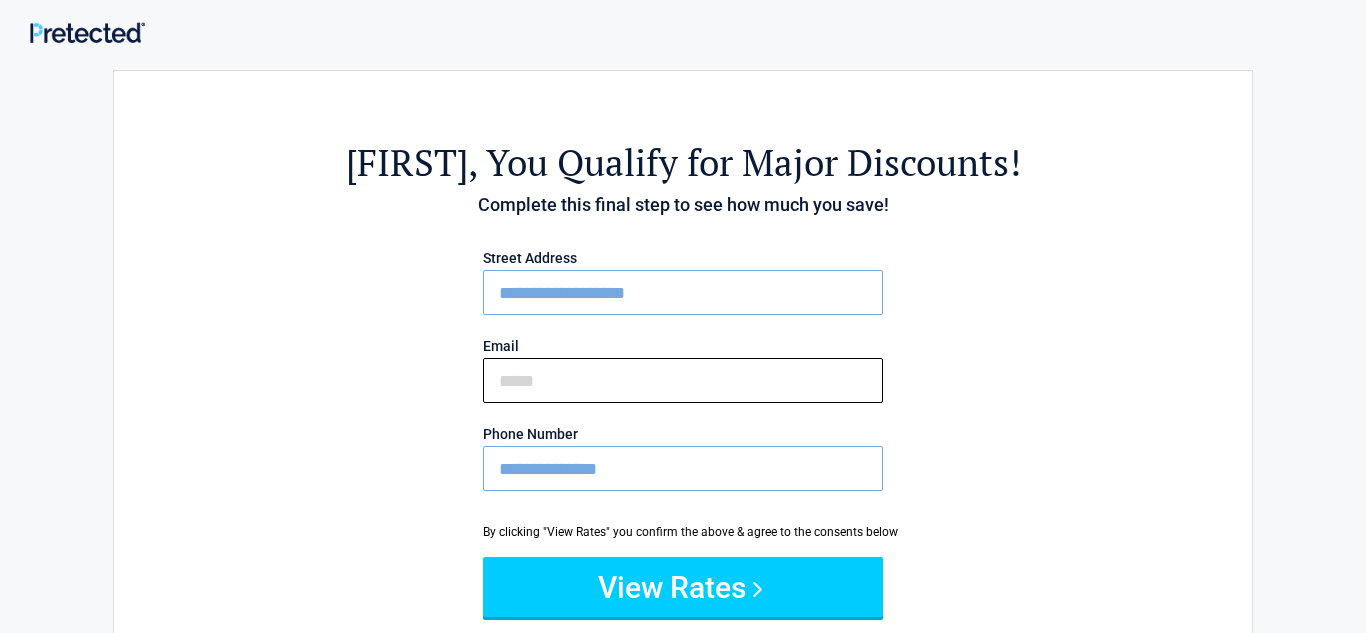 click on "Email" at bounding box center (683, 380) 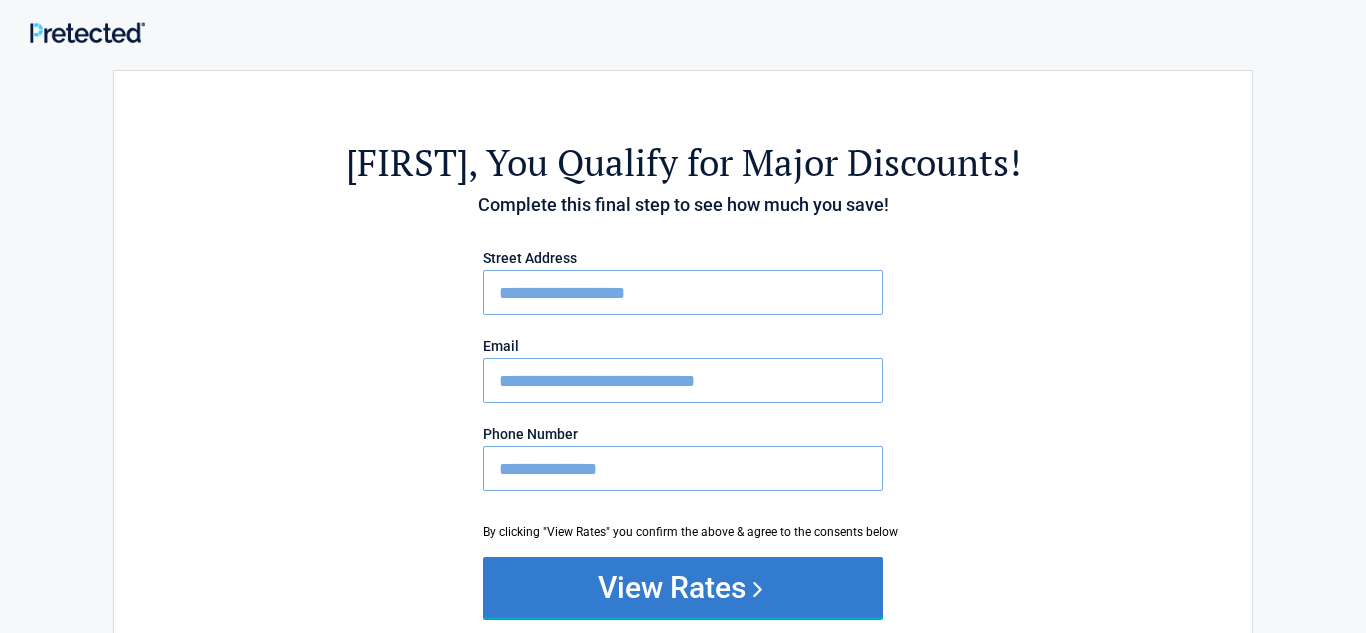 click on "View Rates" at bounding box center (683, 587) 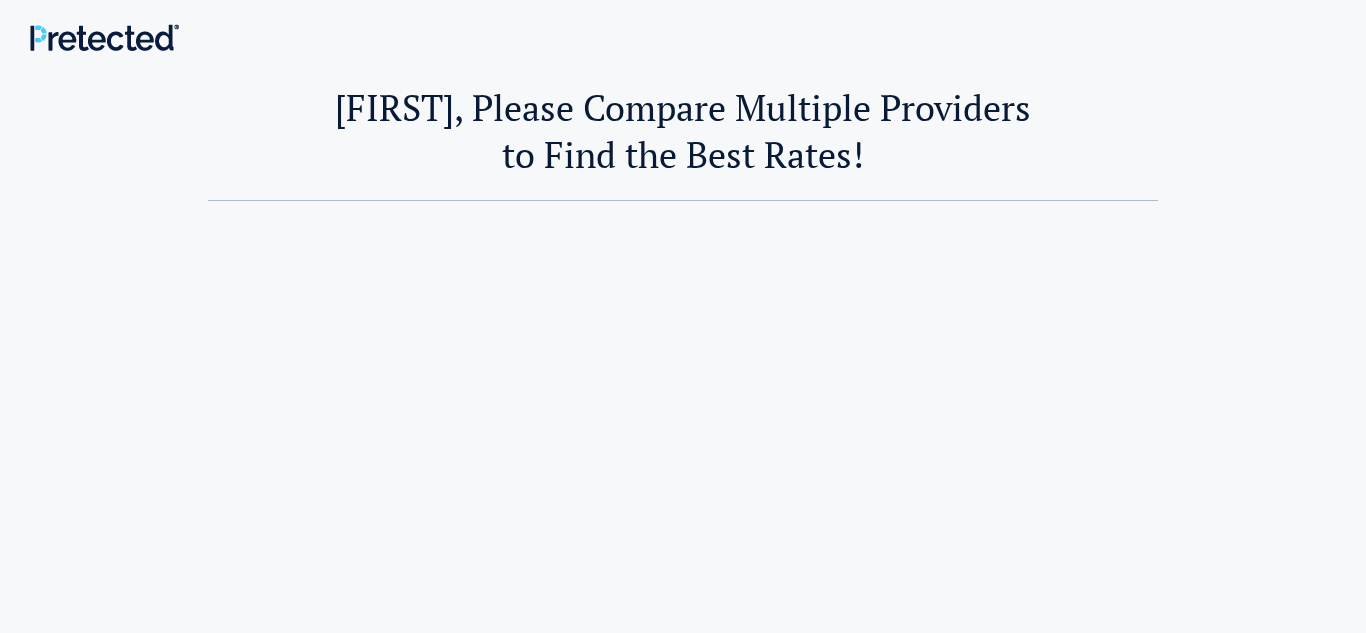 scroll, scrollTop: 0, scrollLeft: 0, axis: both 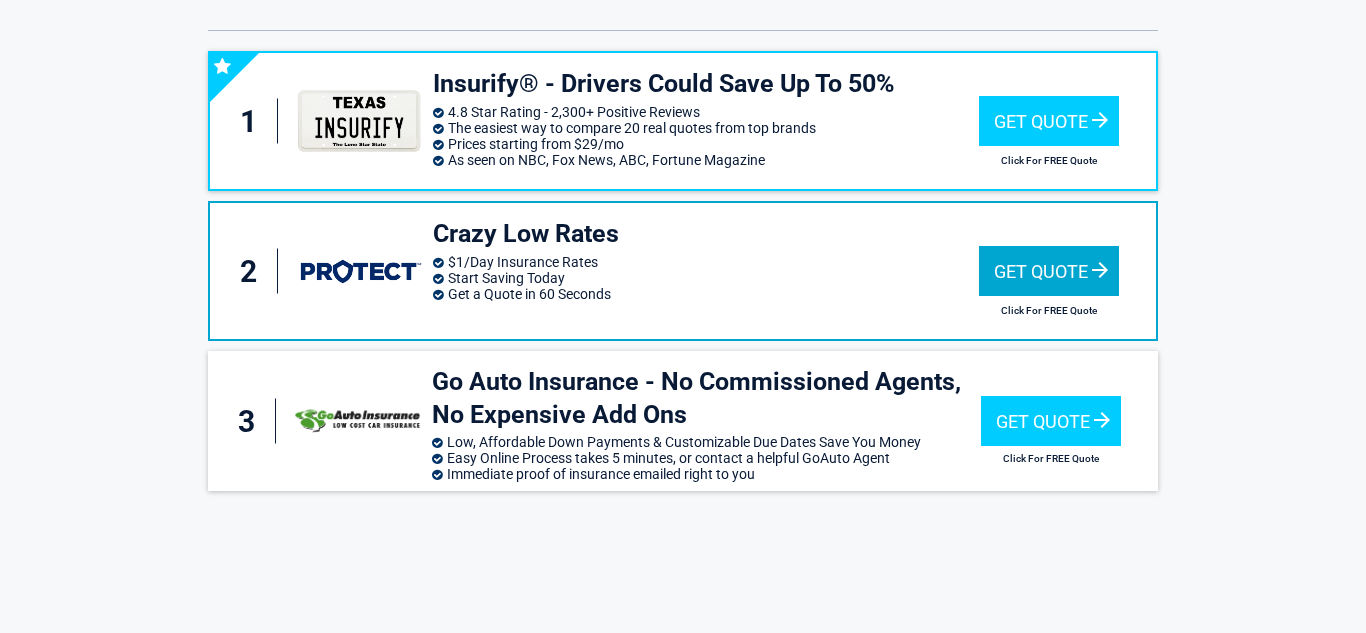 click on "Get Quote" at bounding box center (1049, 271) 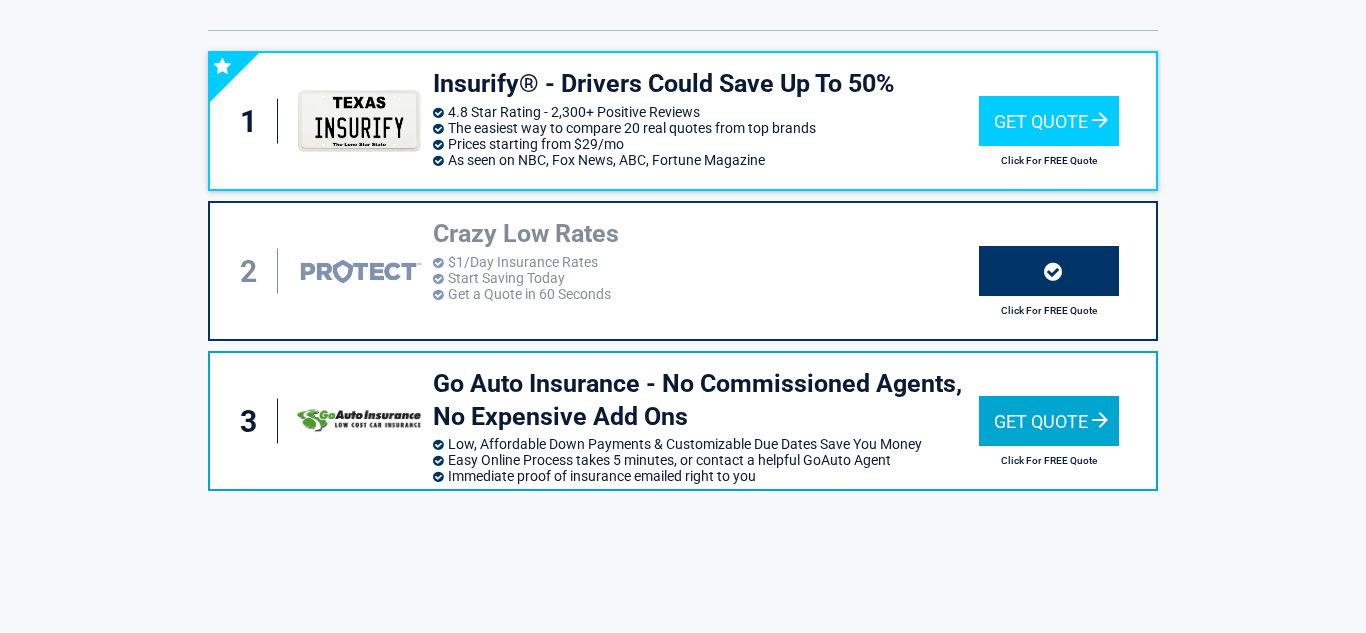 click on "Get Quote" at bounding box center [1049, 421] 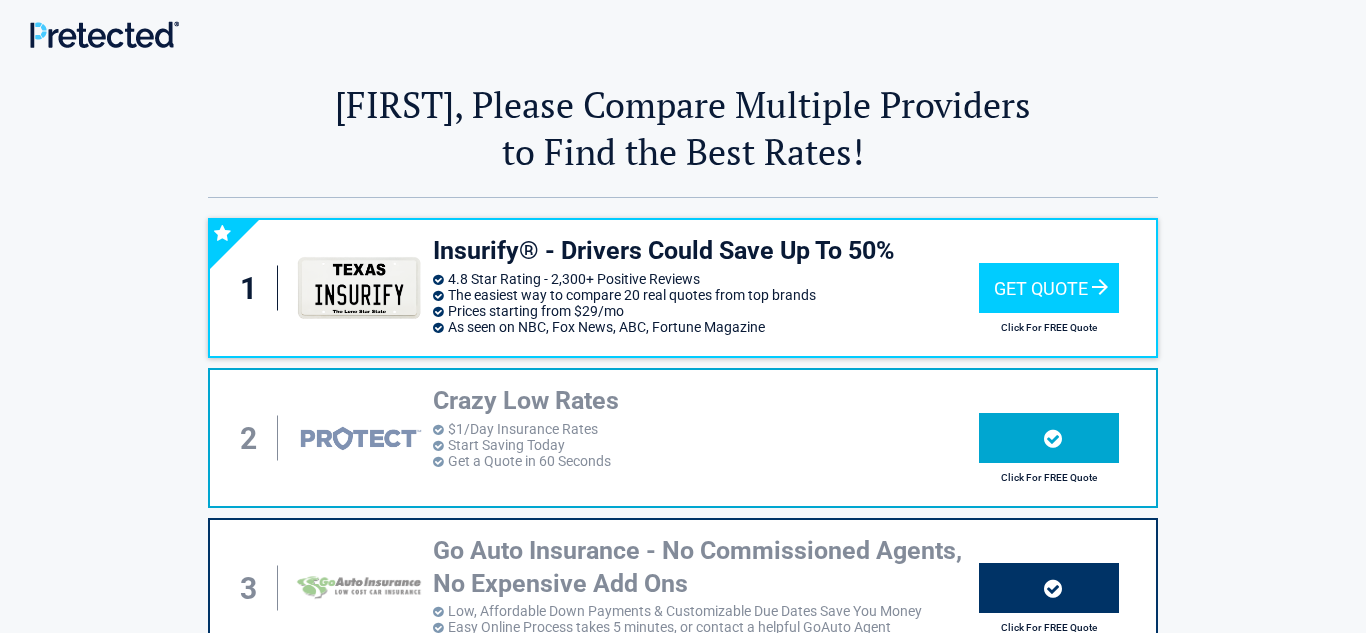 scroll, scrollTop: 0, scrollLeft: 0, axis: both 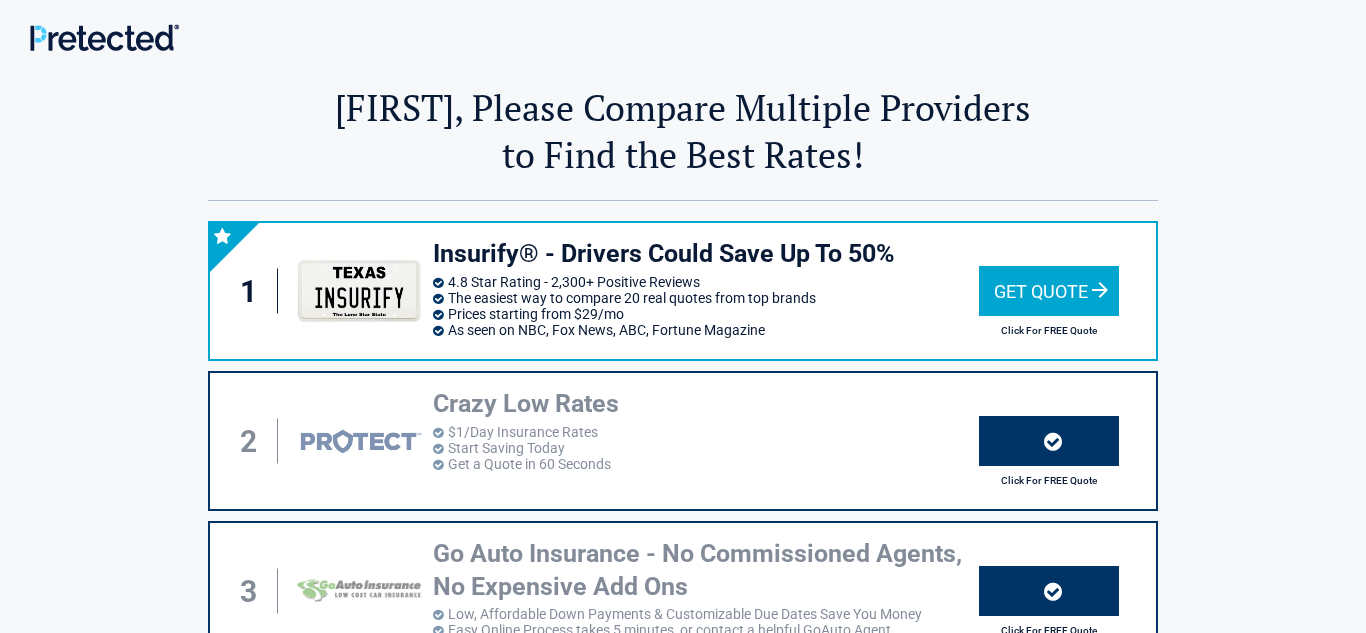click on "Get Quote" at bounding box center (1049, 291) 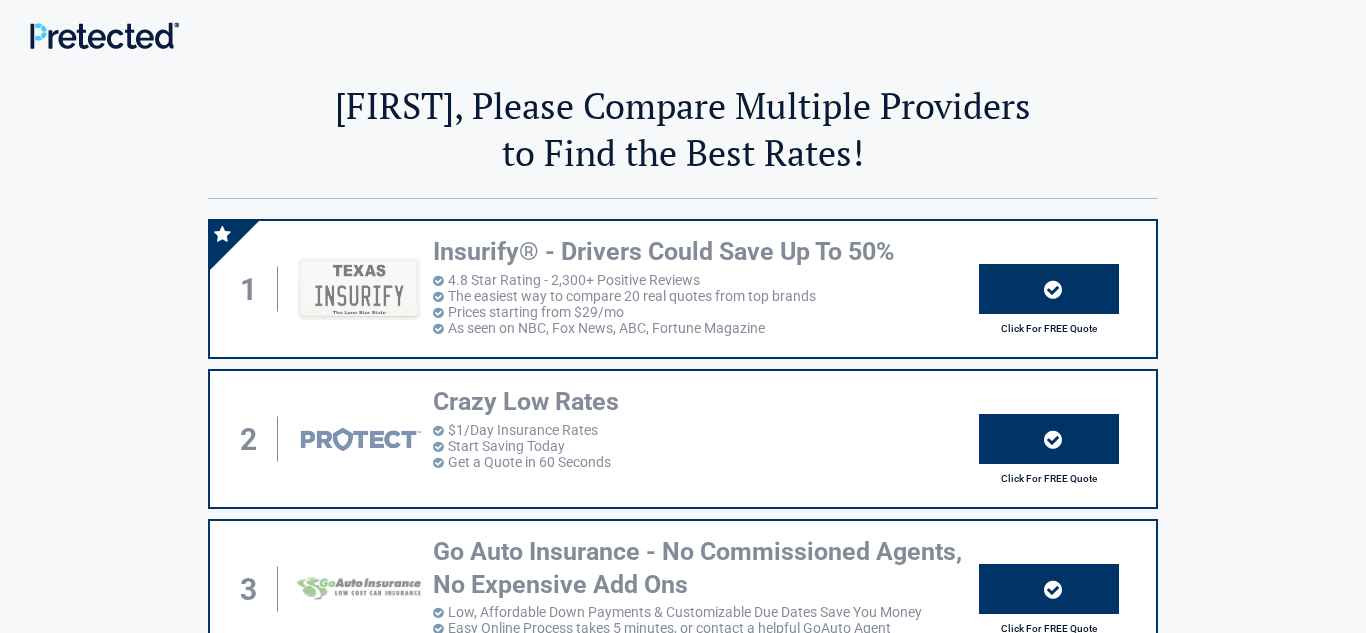 scroll, scrollTop: 0, scrollLeft: 0, axis: both 